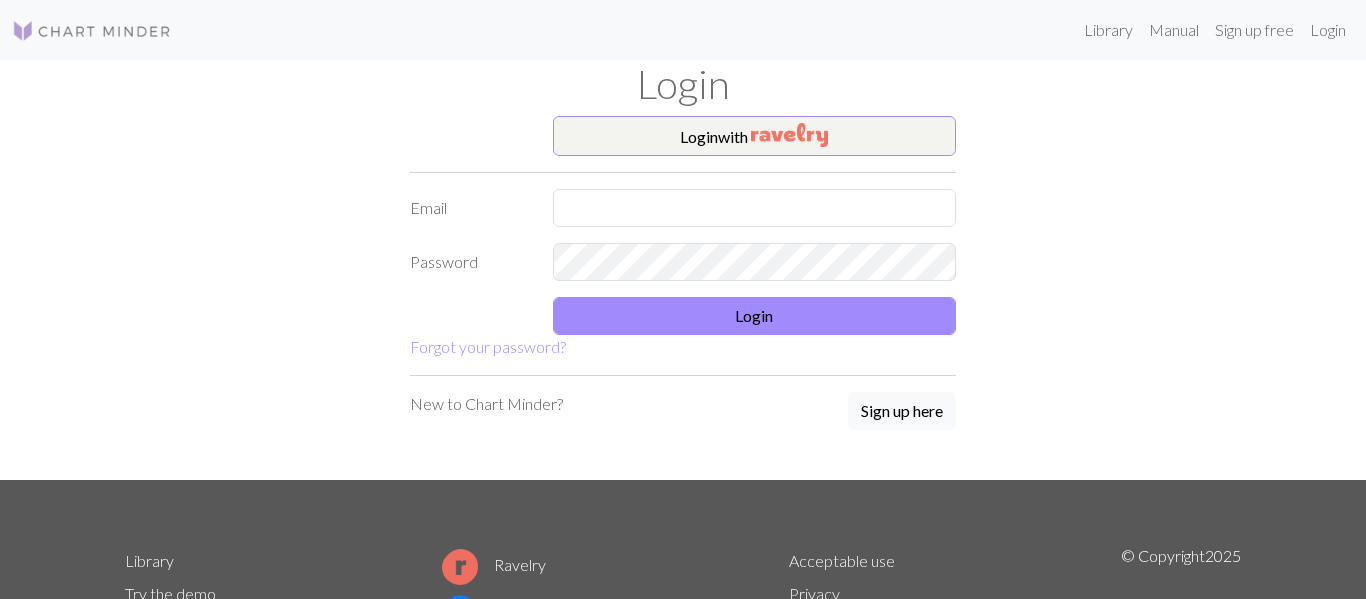 scroll, scrollTop: 0, scrollLeft: 0, axis: both 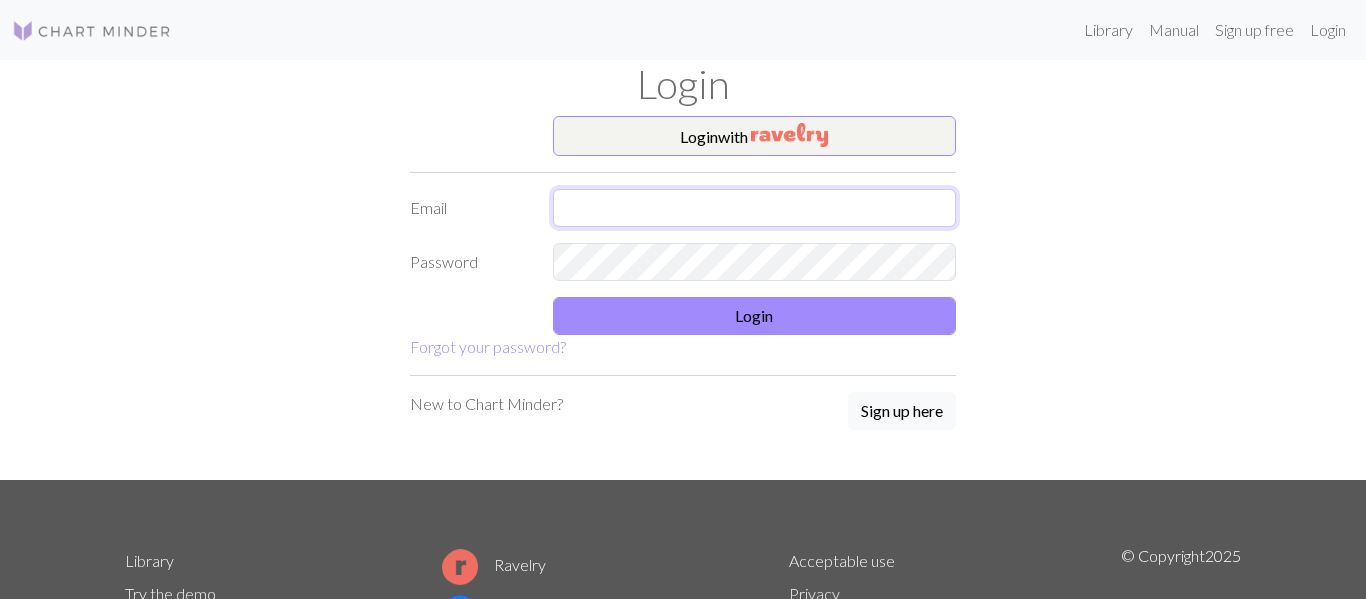 click at bounding box center [755, 208] 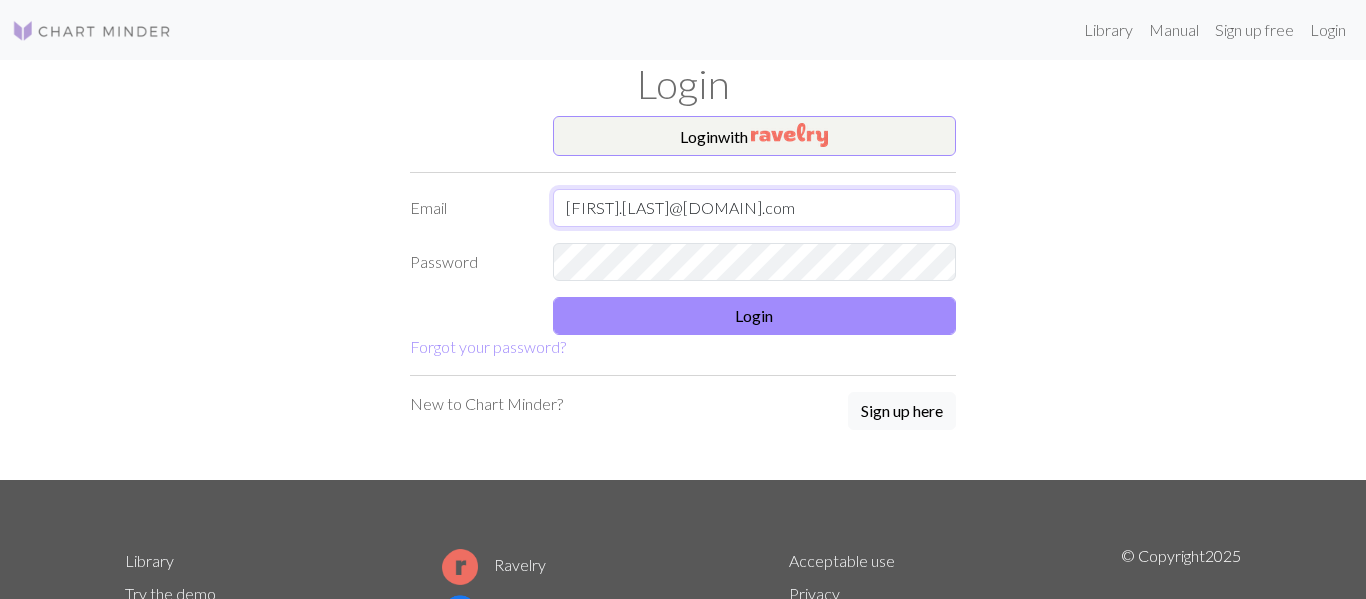 type on "[FIRST].[LAST]@[DOMAIN].com" 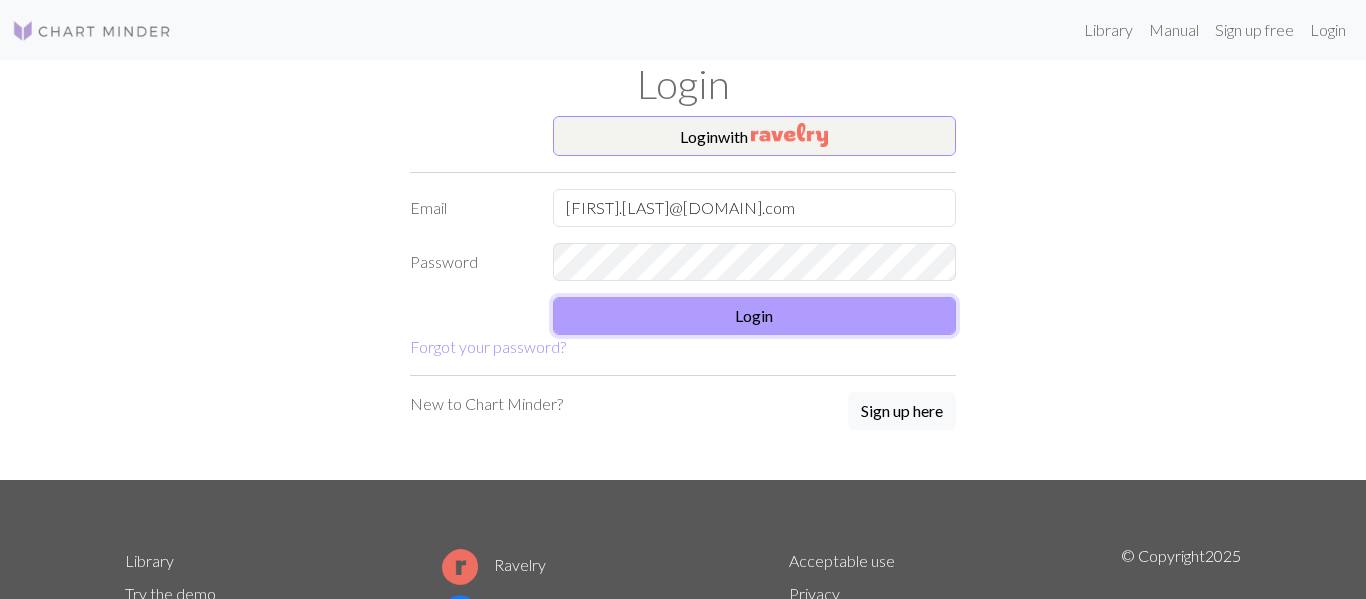 click on "Login" at bounding box center [755, 316] 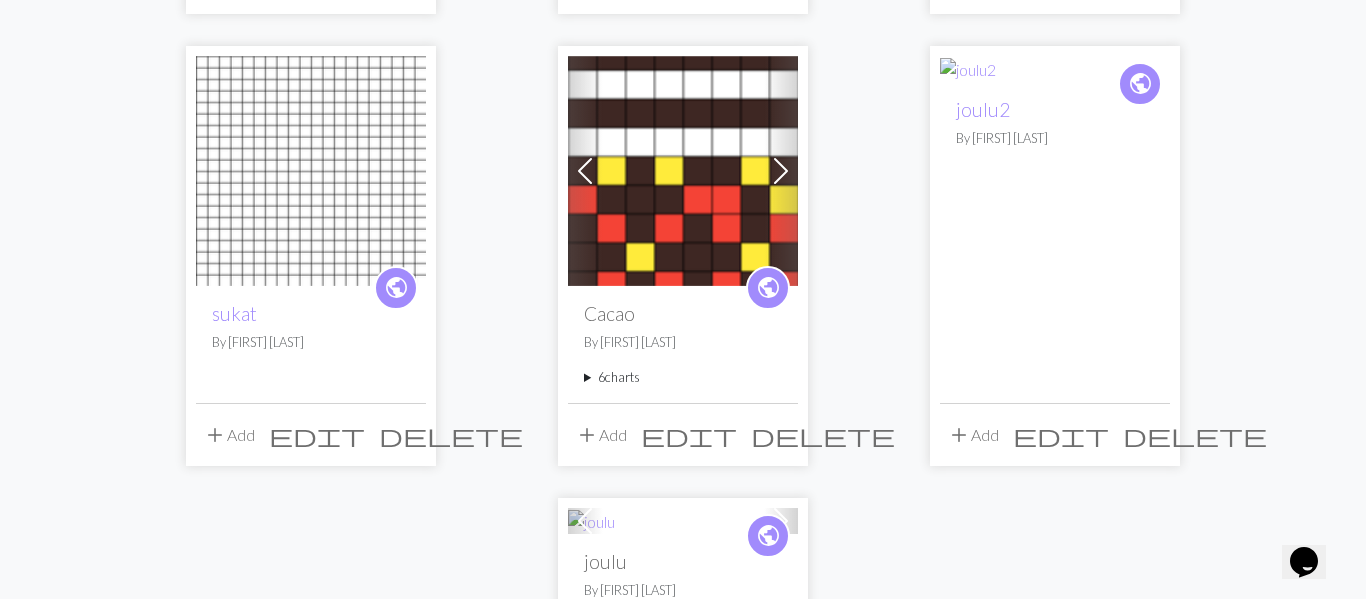 scroll, scrollTop: 2008, scrollLeft: 0, axis: vertical 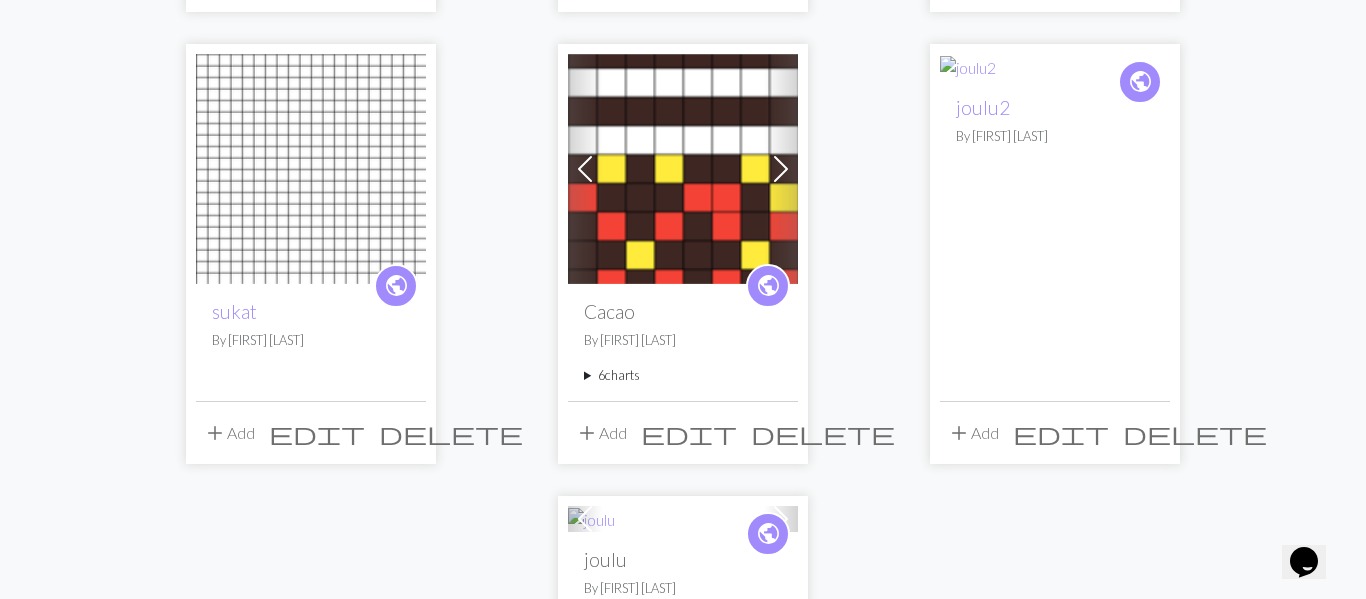 click on "6  charts" at bounding box center [683, 375] 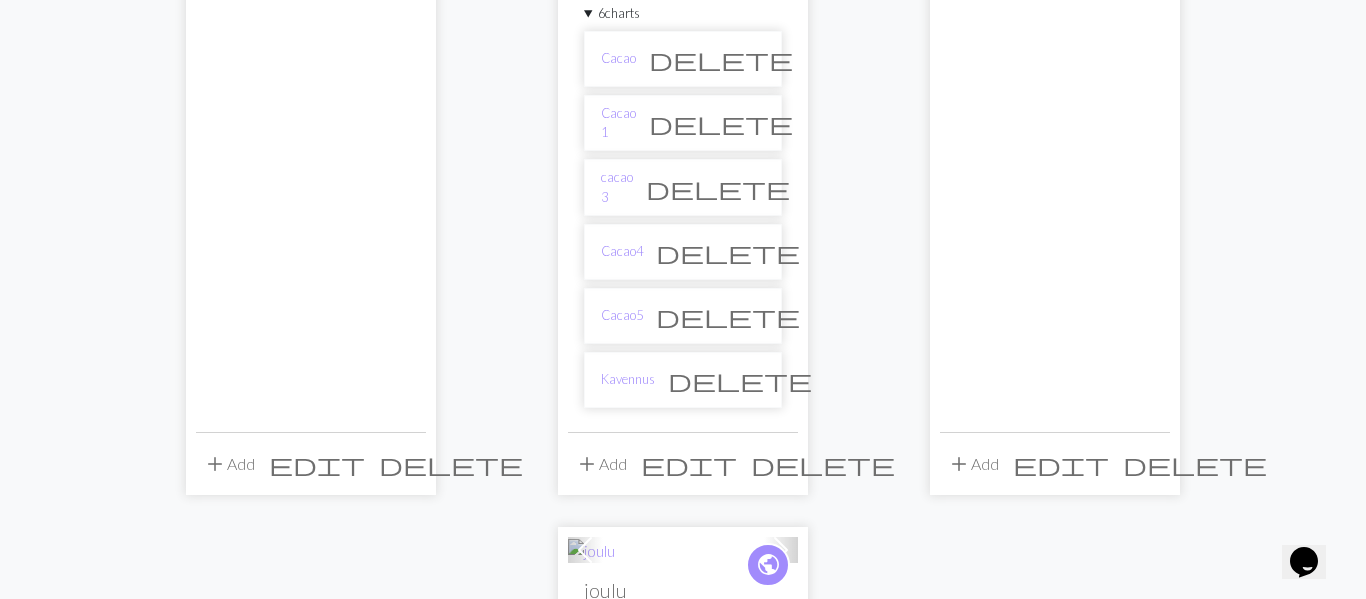 scroll, scrollTop: 2372, scrollLeft: 0, axis: vertical 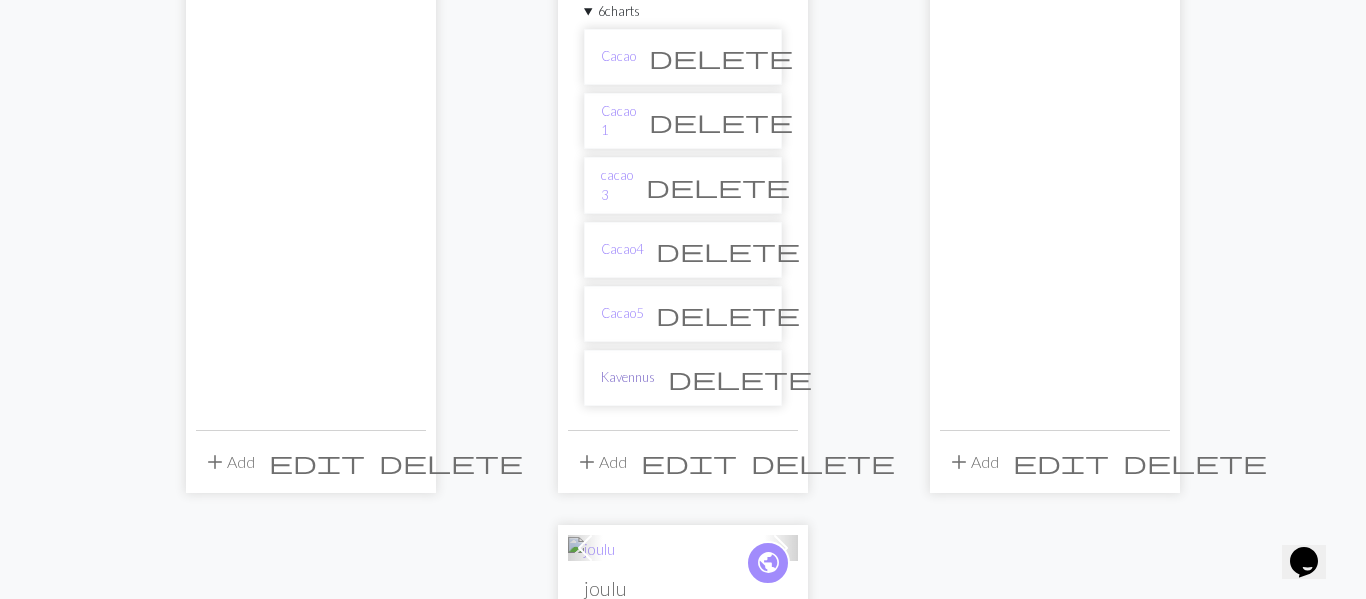 click on "Kavennus" at bounding box center [628, 377] 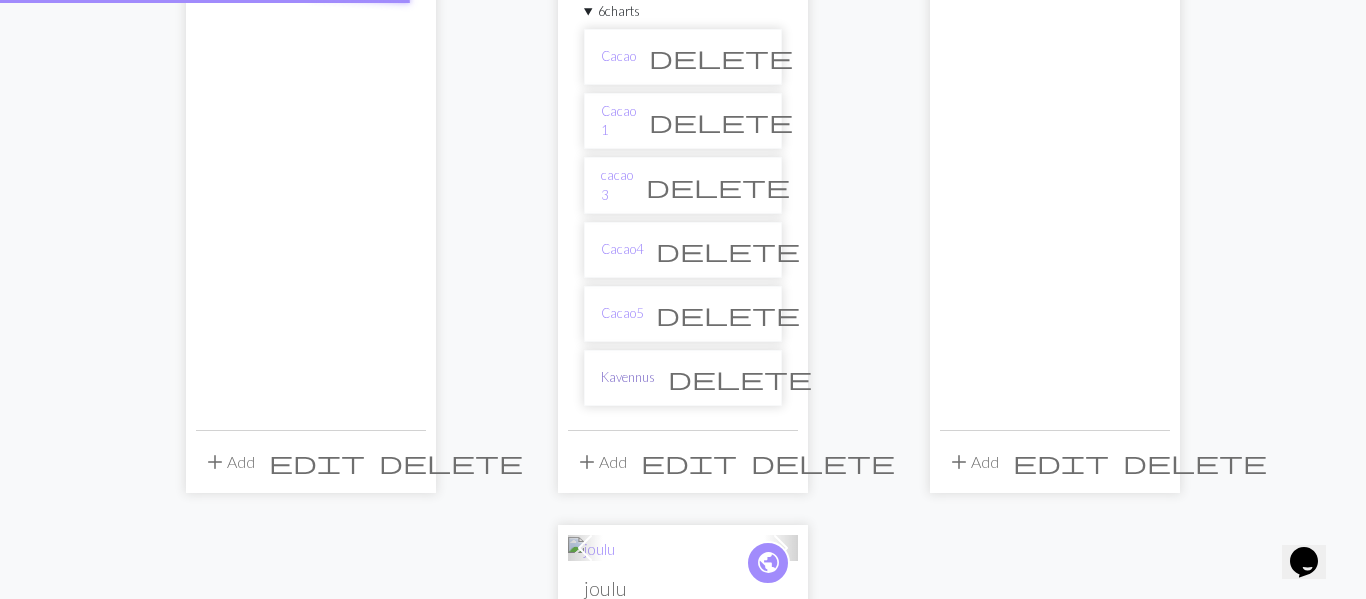 scroll, scrollTop: 0, scrollLeft: 0, axis: both 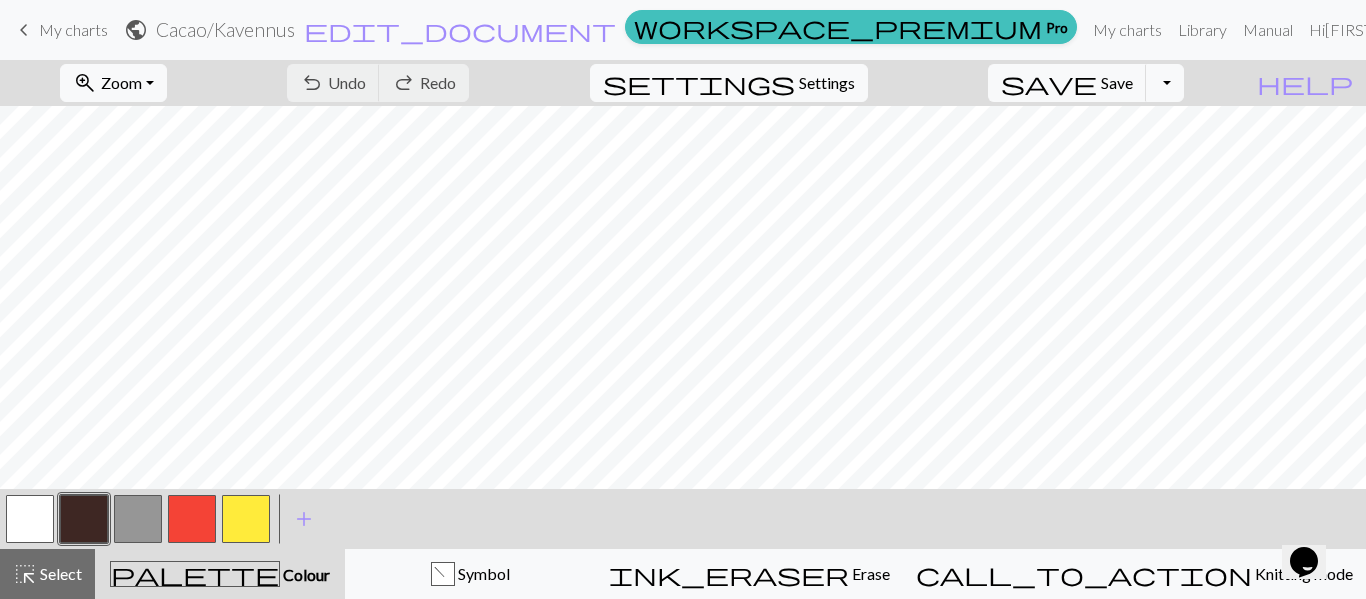 click on "< > add Add a  colour" at bounding box center [683, 519] 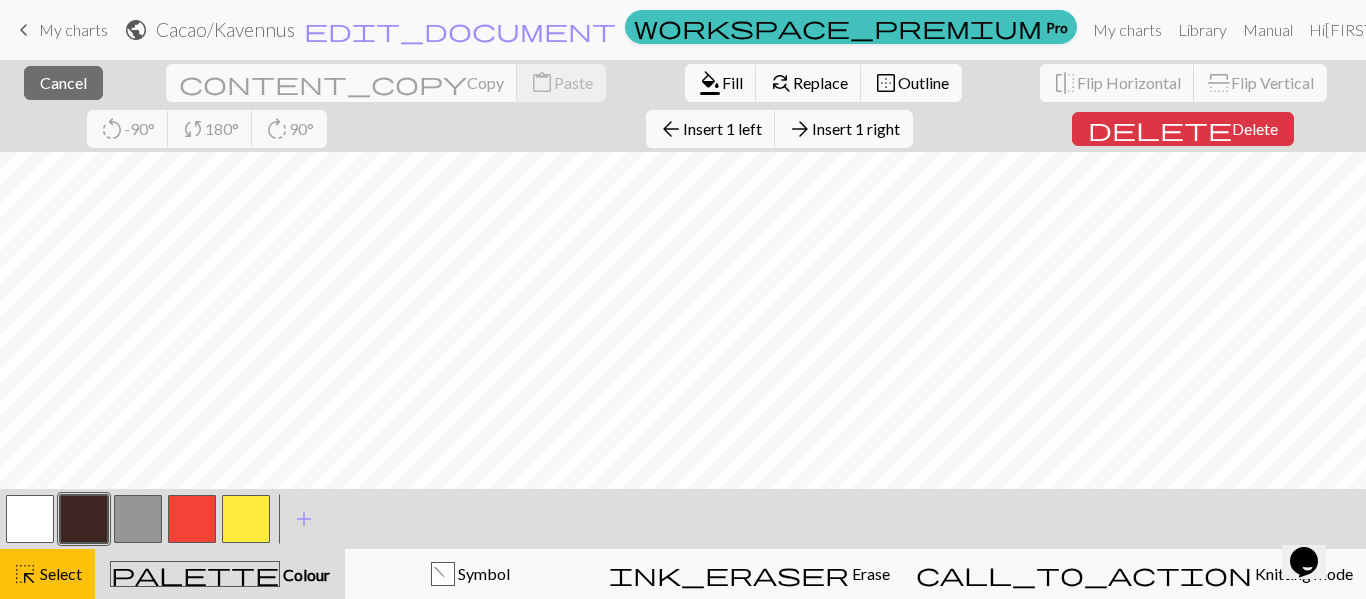 click on "Insert 1 right" at bounding box center (856, 128) 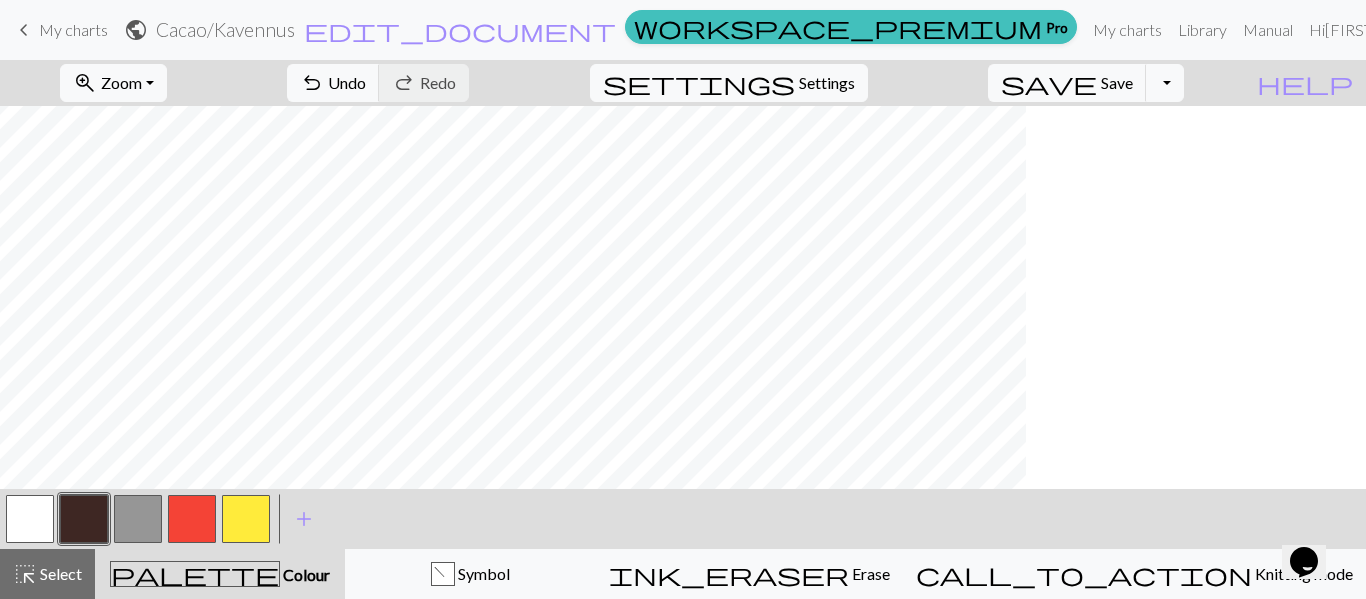 scroll, scrollTop: 107, scrollLeft: 0, axis: vertical 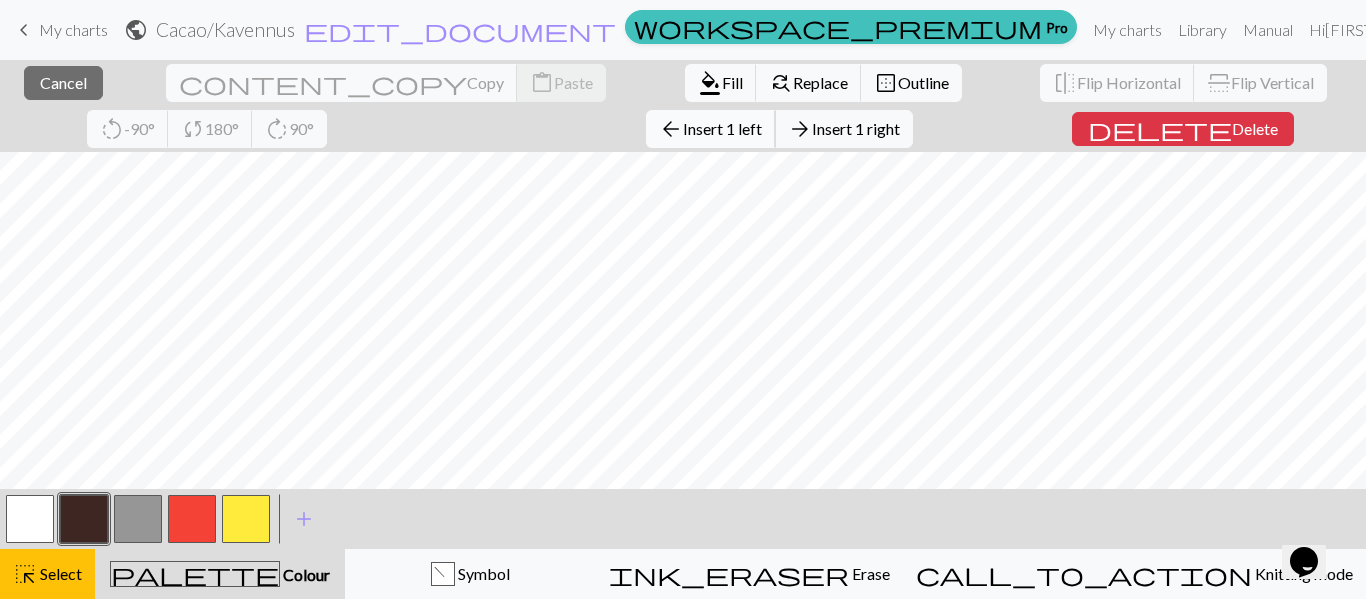click on "Insert 1 left" at bounding box center (722, 128) 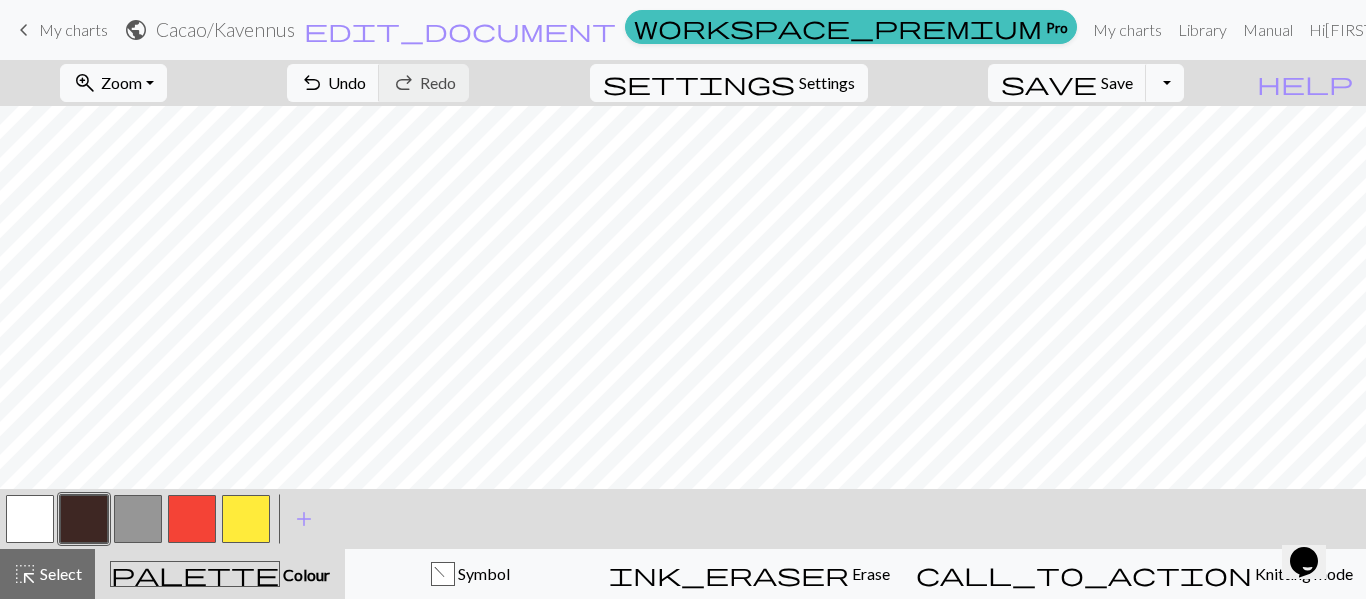 click at bounding box center [84, 519] 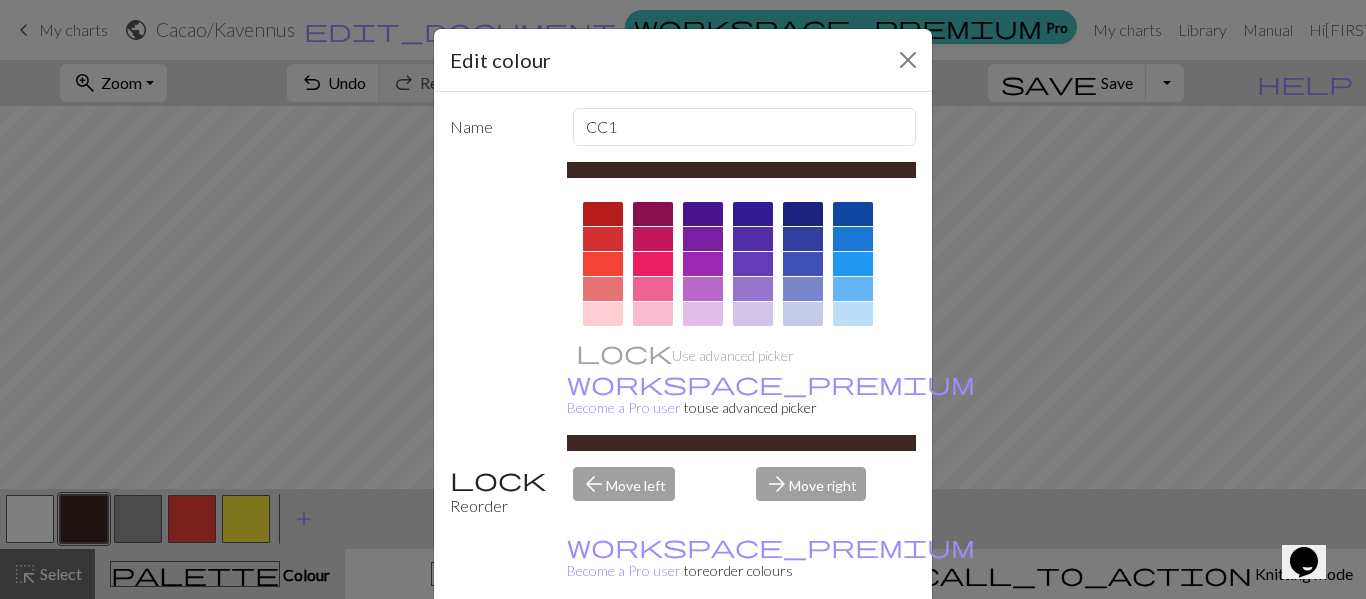 click on "Edit colour Name CC1 Use advanced picker workspace_premium Become a Pro user   to  use advanced picker Reorder arrow_back Move left arrow_forward Move right workspace_premium Become a Pro user   to  reorder colours Delete Done Cancel" at bounding box center (683, 299) 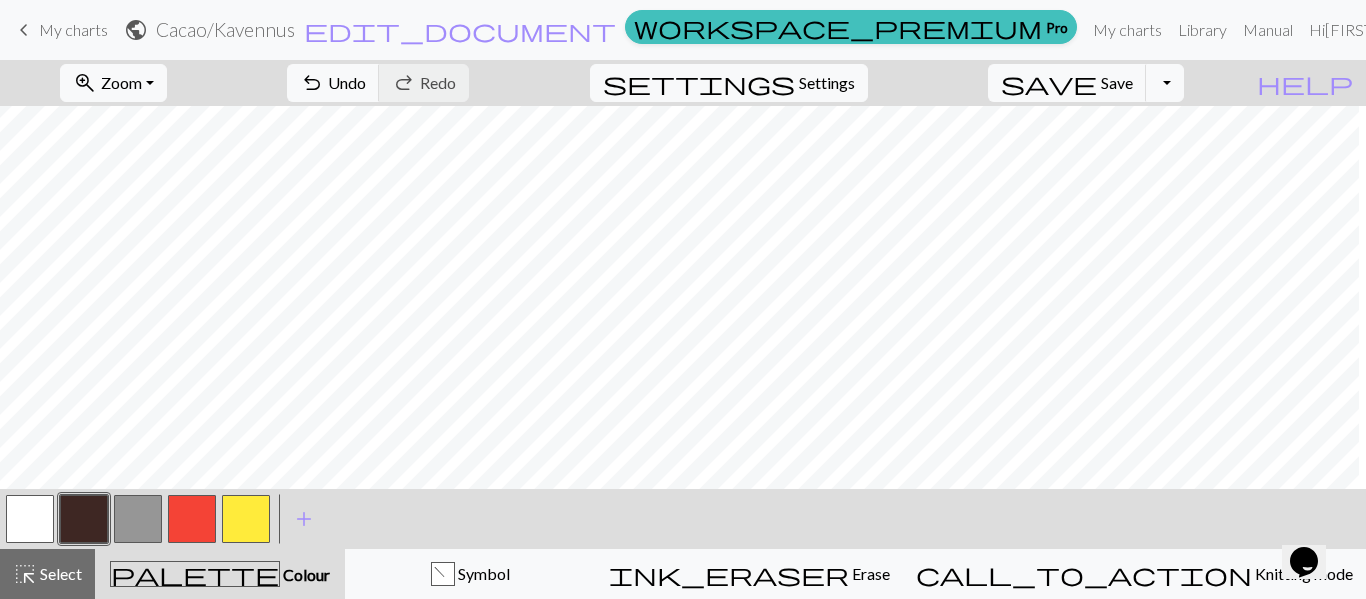 scroll, scrollTop: 0, scrollLeft: 0, axis: both 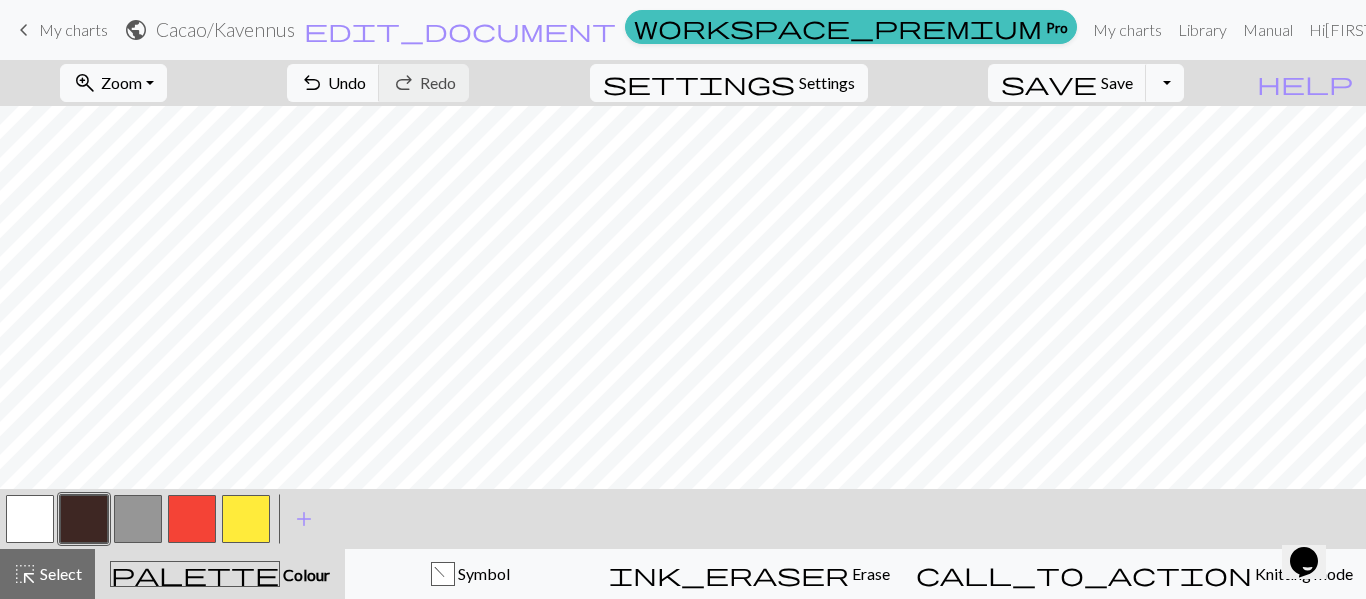 click at bounding box center [192, 519] 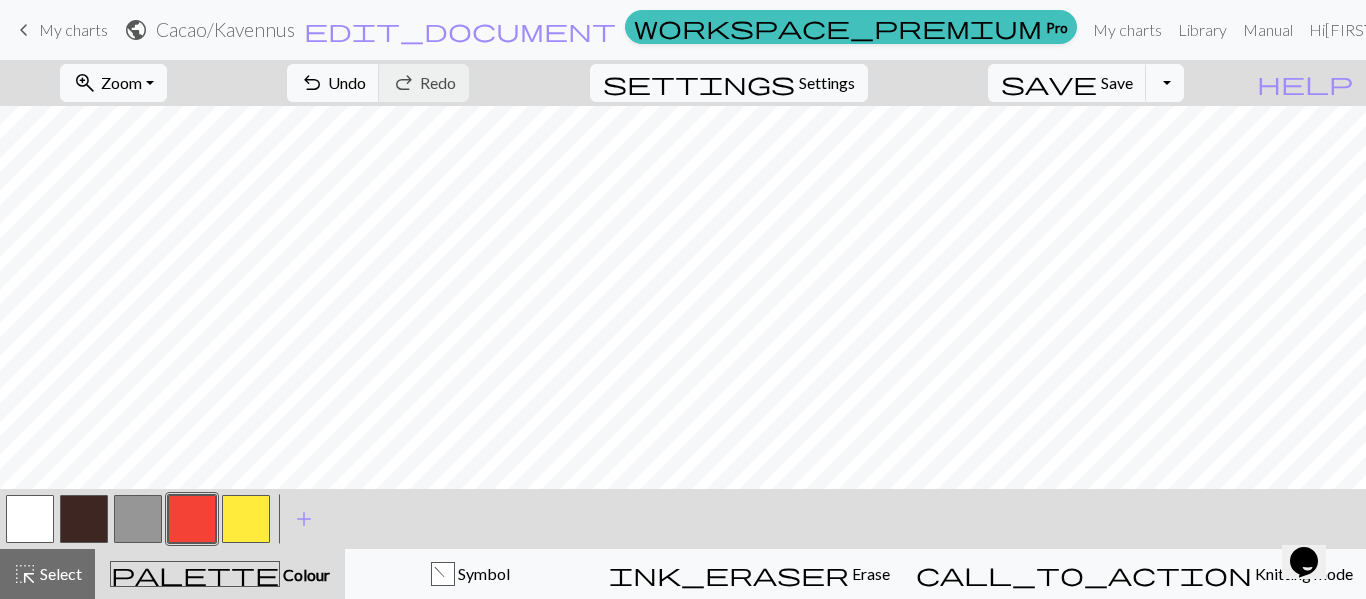 click at bounding box center (246, 519) 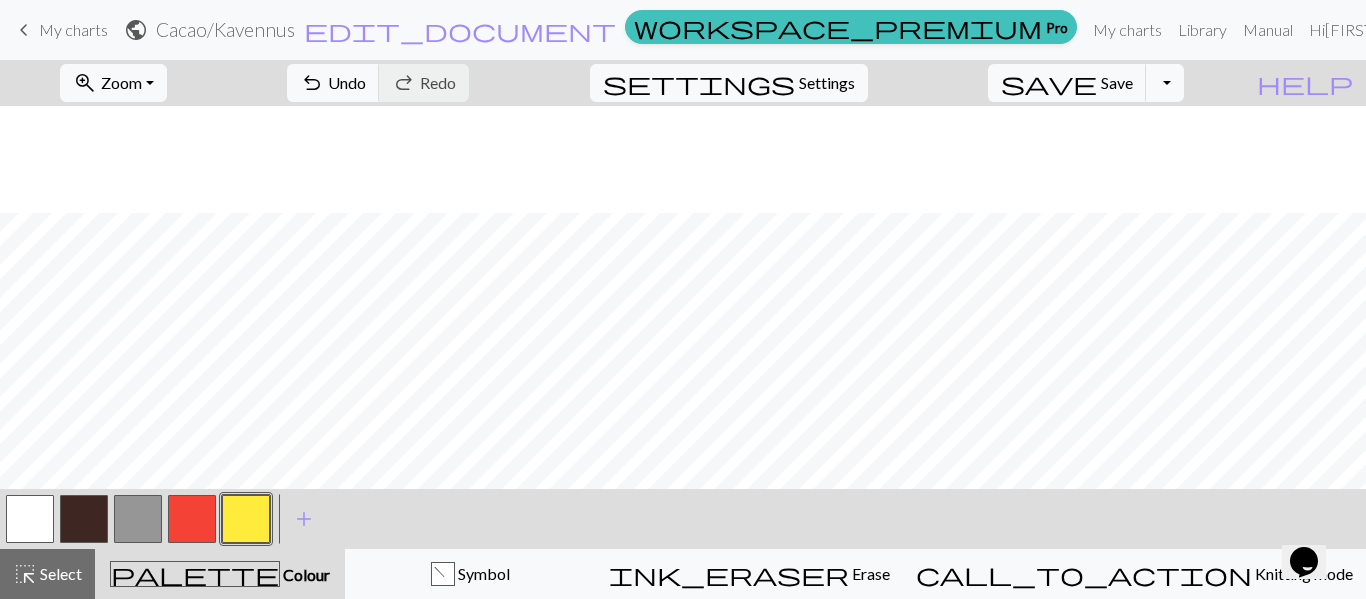 scroll, scrollTop: 107, scrollLeft: 0, axis: vertical 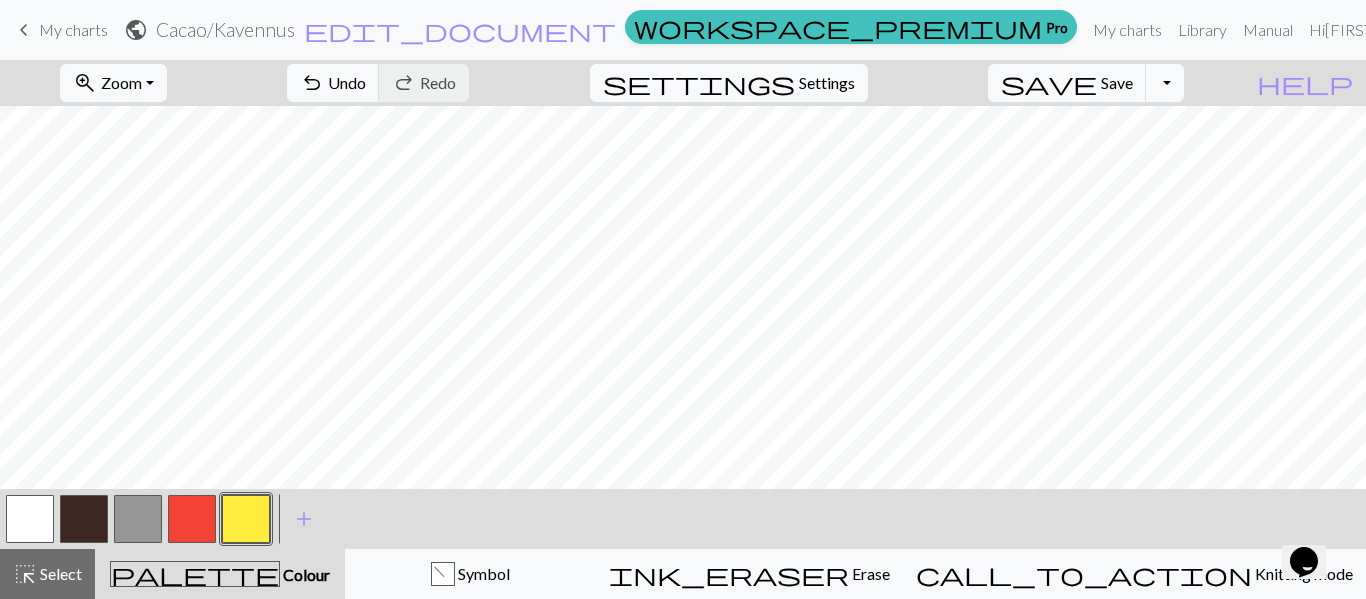 click at bounding box center [192, 519] 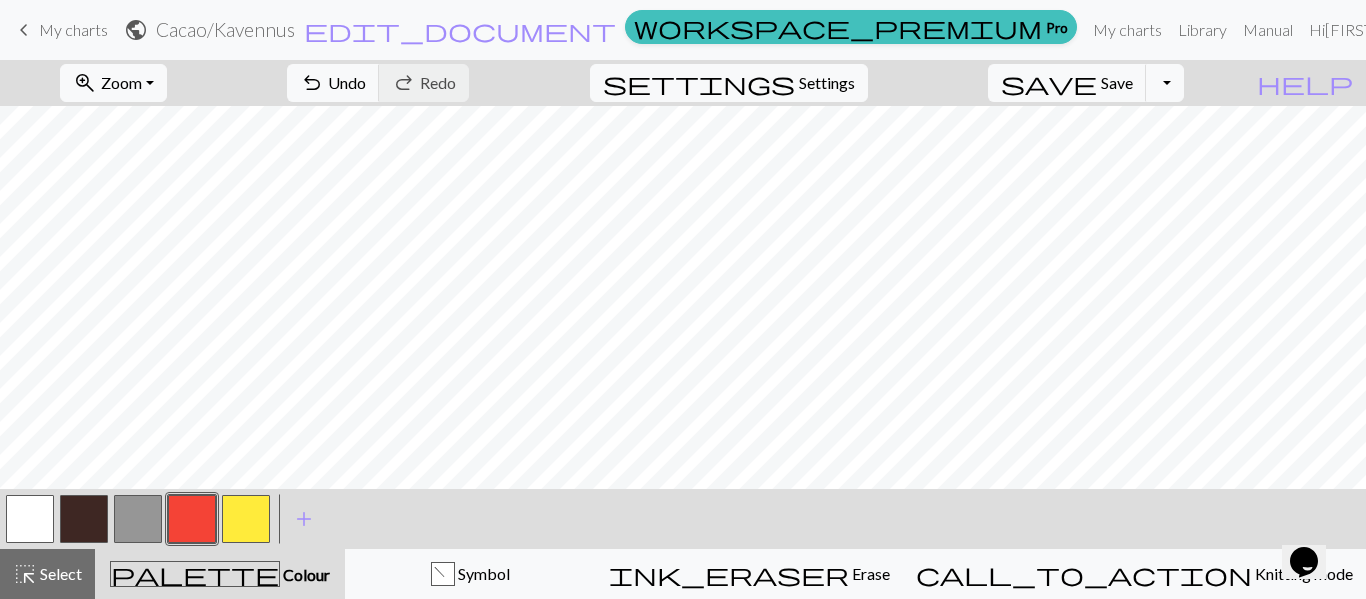 click at bounding box center (138, 519) 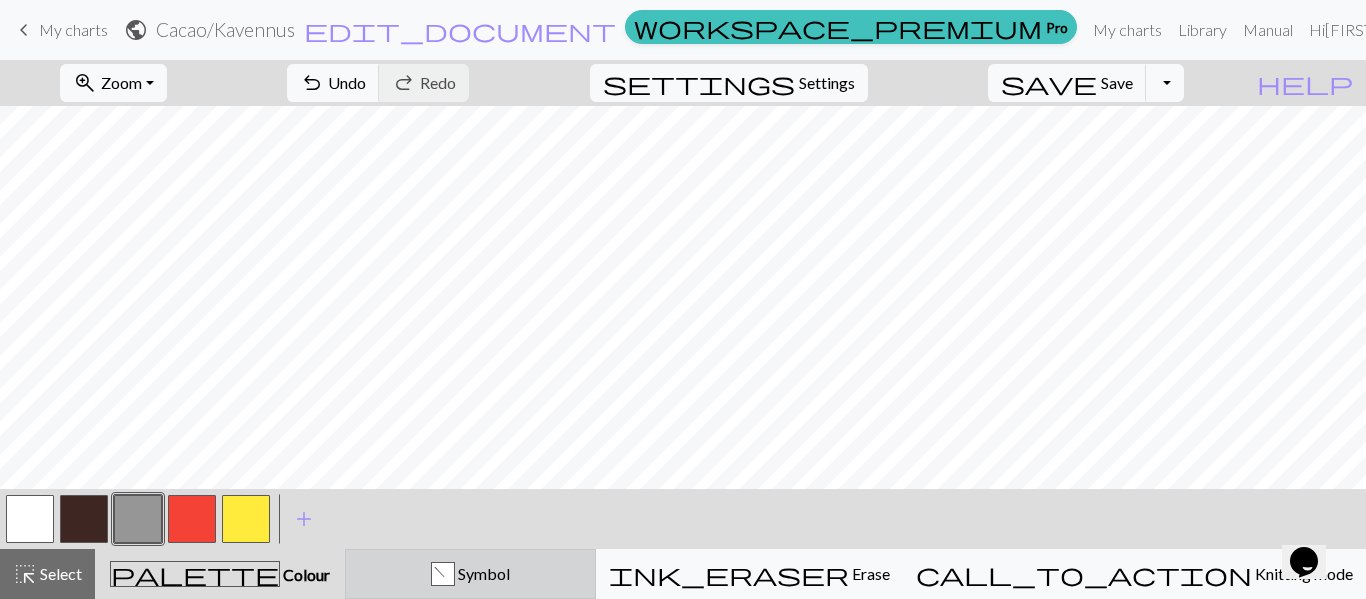 click on "Symbol" at bounding box center [482, 573] 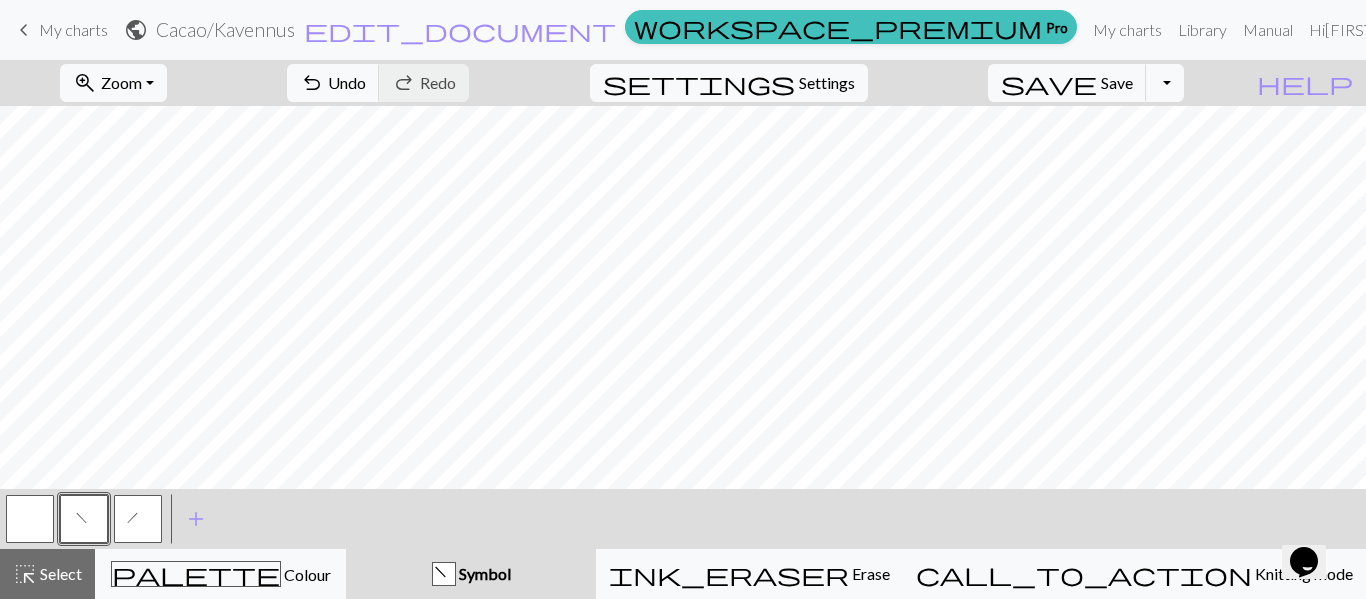 click at bounding box center [30, 519] 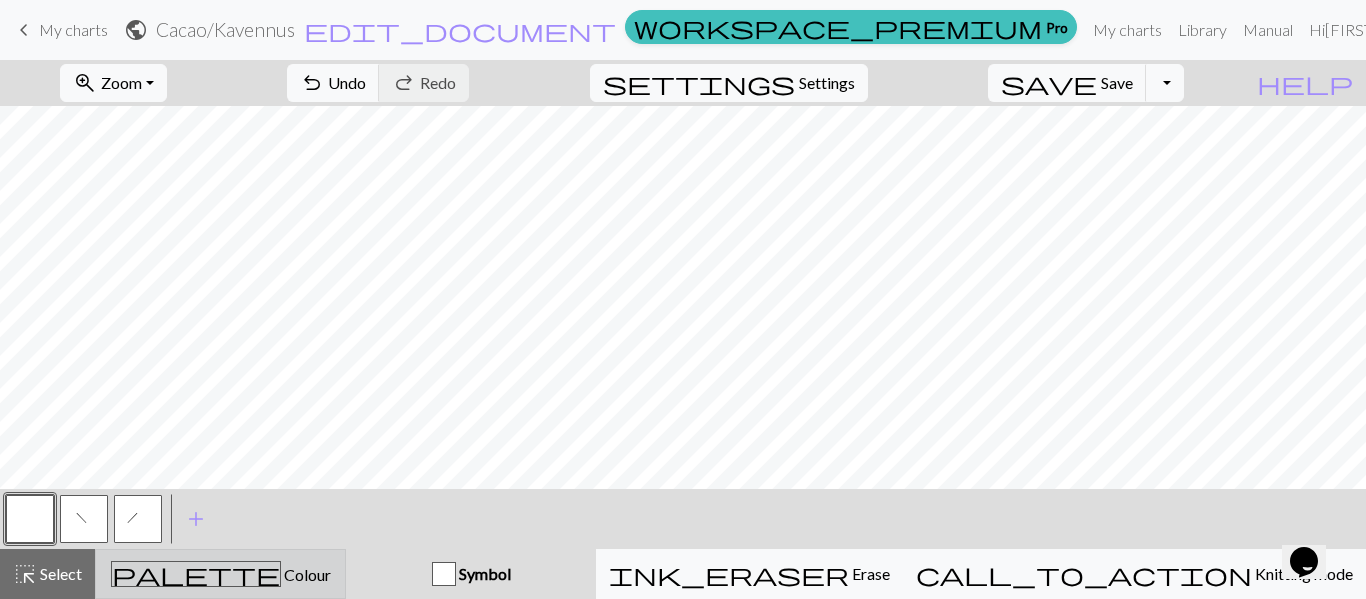 click on "palette   Colour   Colour" at bounding box center [220, 574] 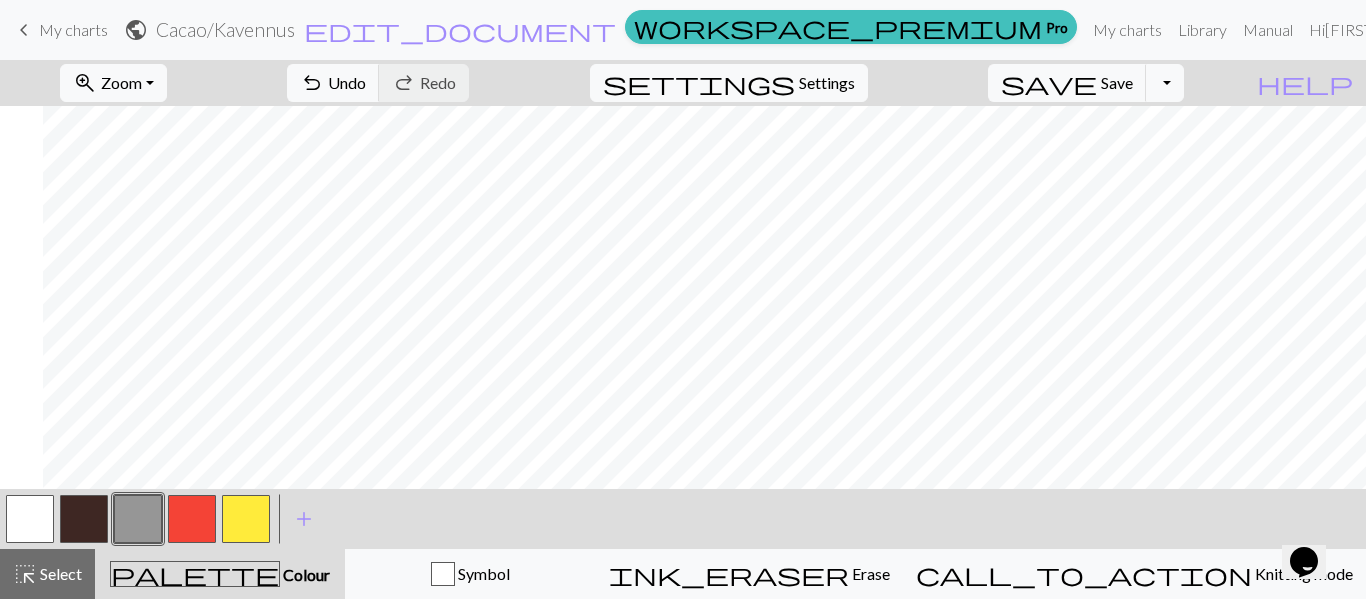 scroll, scrollTop: 107, scrollLeft: 711, axis: both 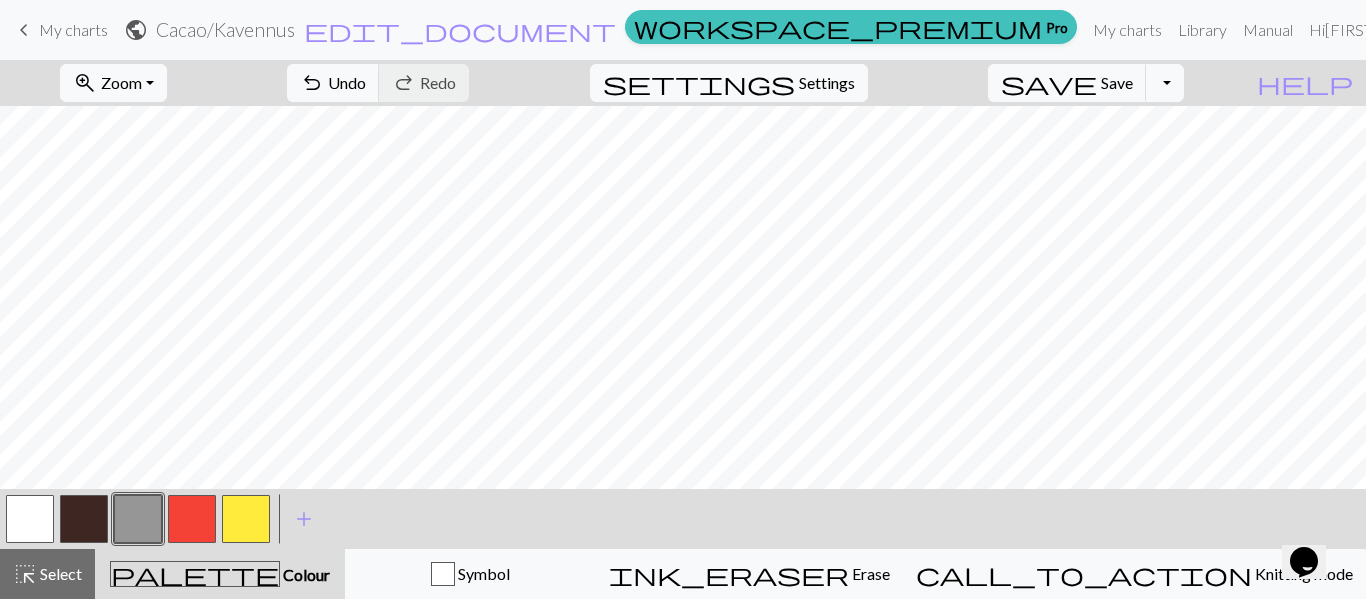 click at bounding box center [84, 519] 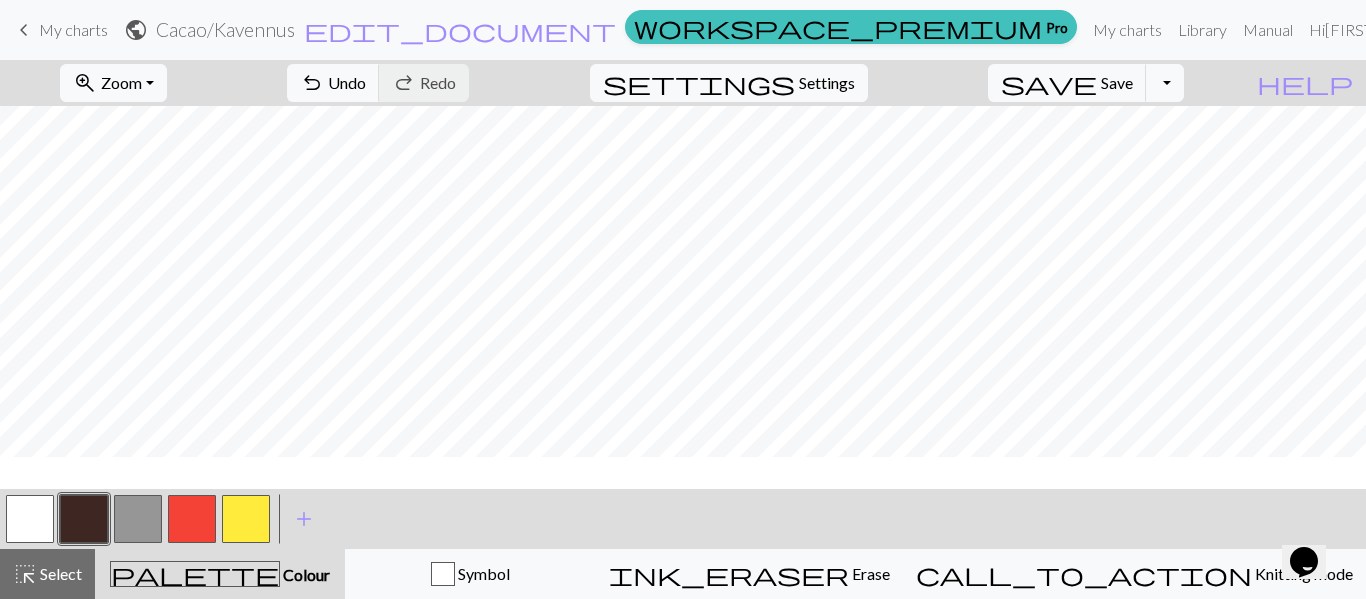 scroll, scrollTop: 0, scrollLeft: 711, axis: horizontal 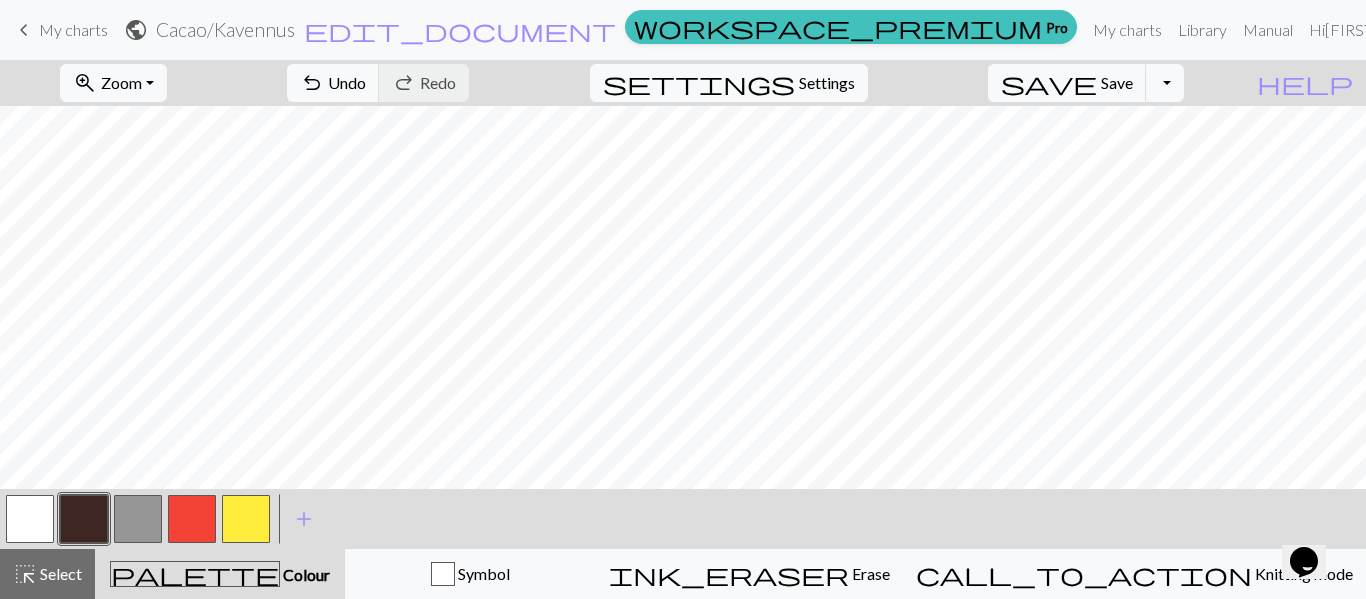 click at bounding box center (192, 519) 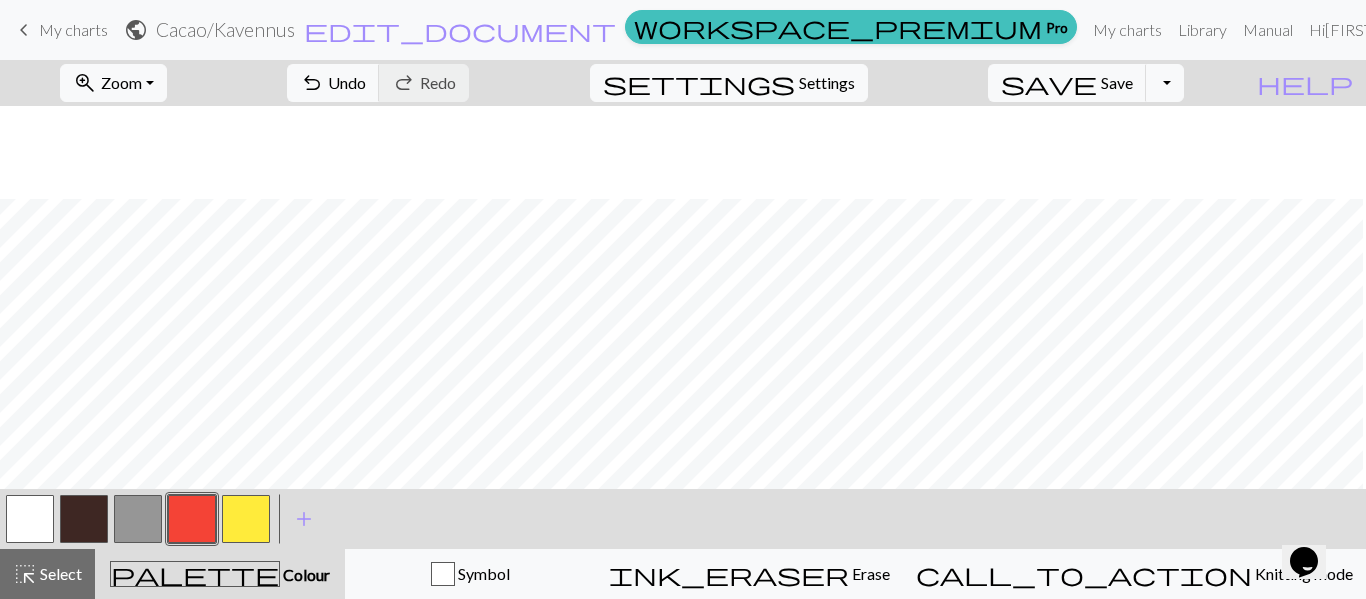 scroll, scrollTop: 107, scrollLeft: 701, axis: both 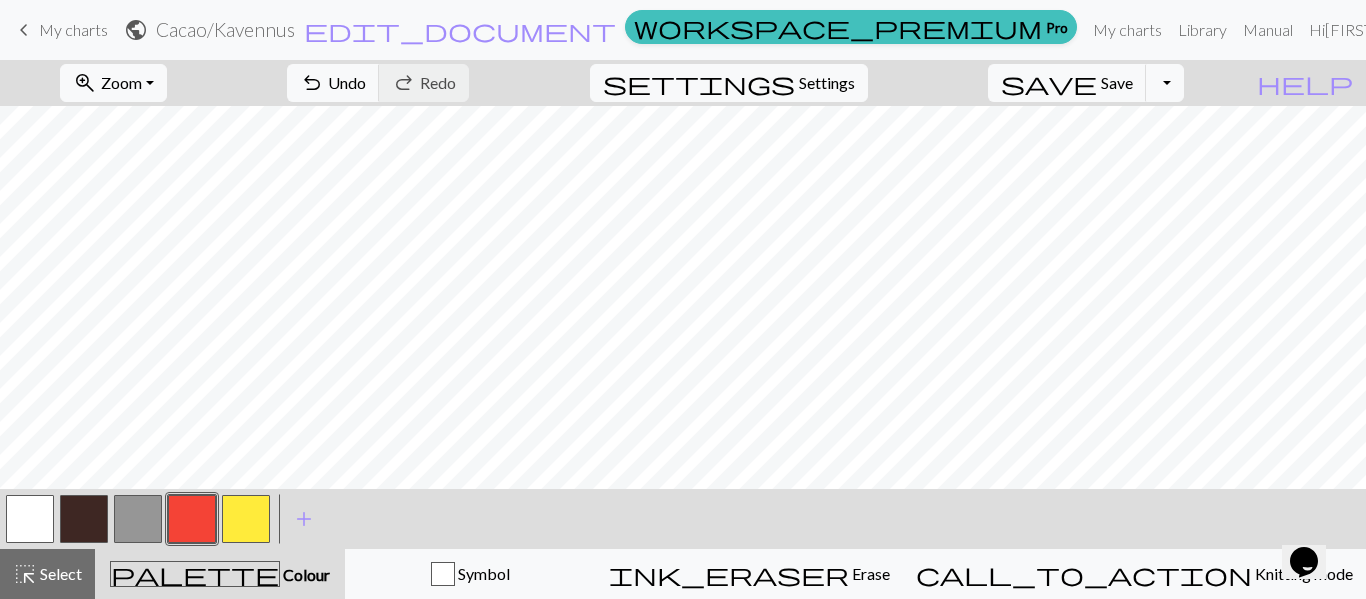 click at bounding box center [84, 519] 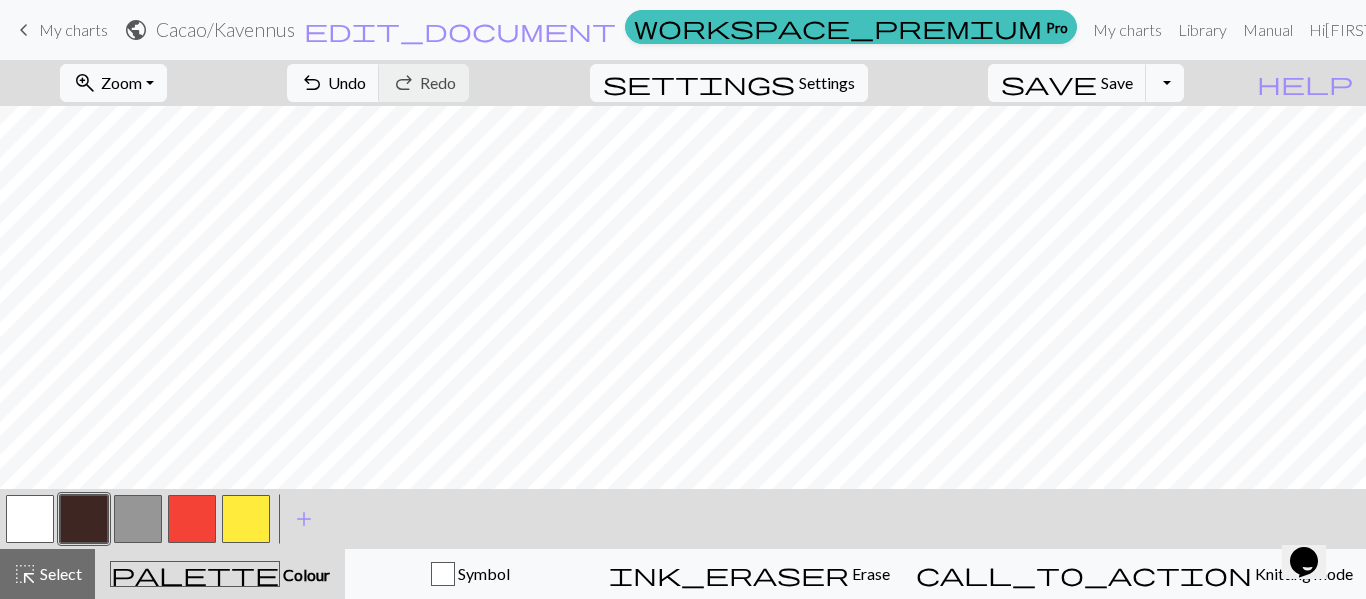 click at bounding box center [138, 519] 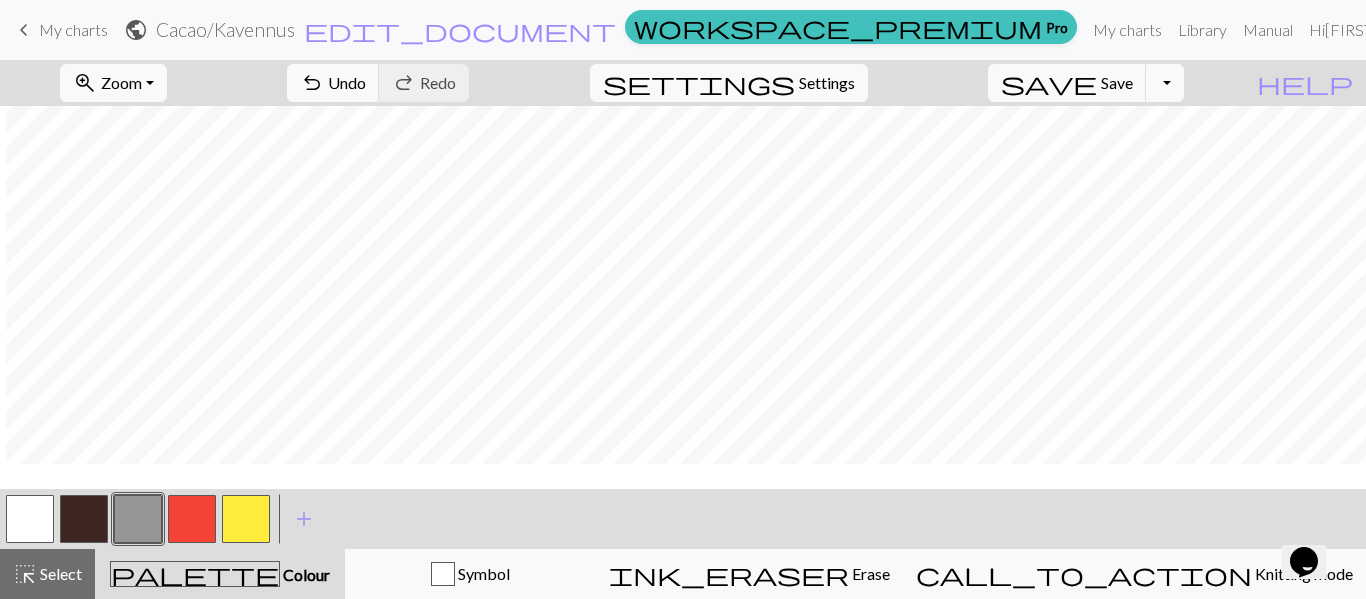 scroll, scrollTop: 69, scrollLeft: 711, axis: both 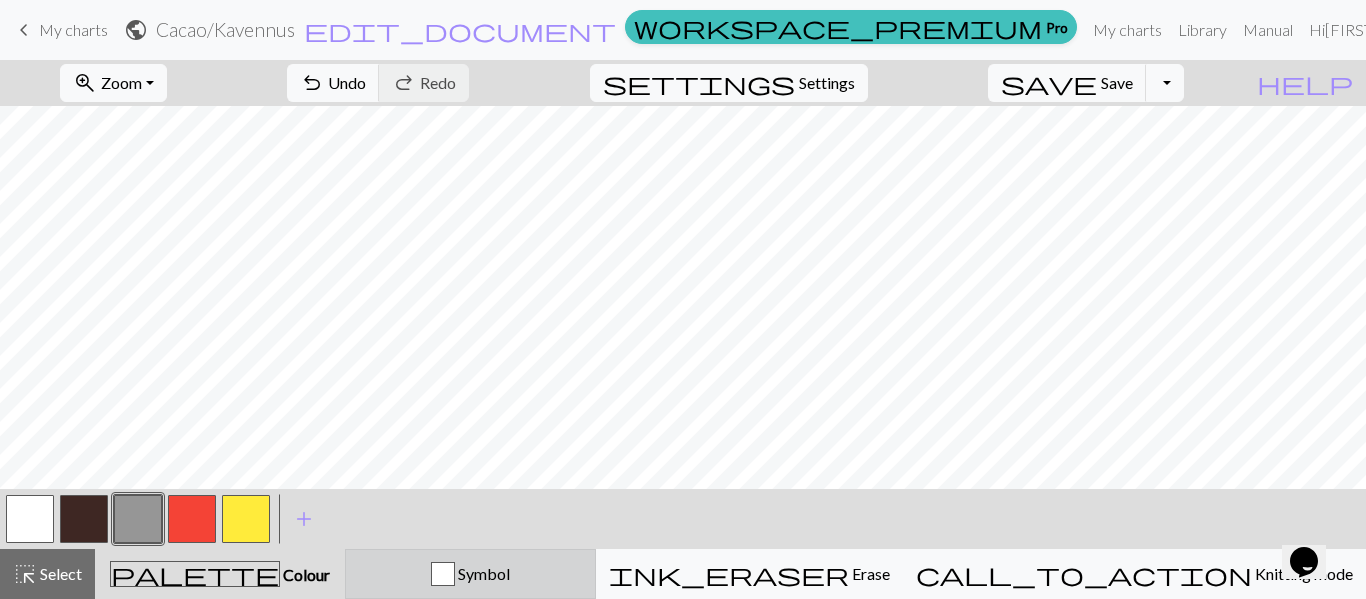 click on "Symbol" at bounding box center [482, 573] 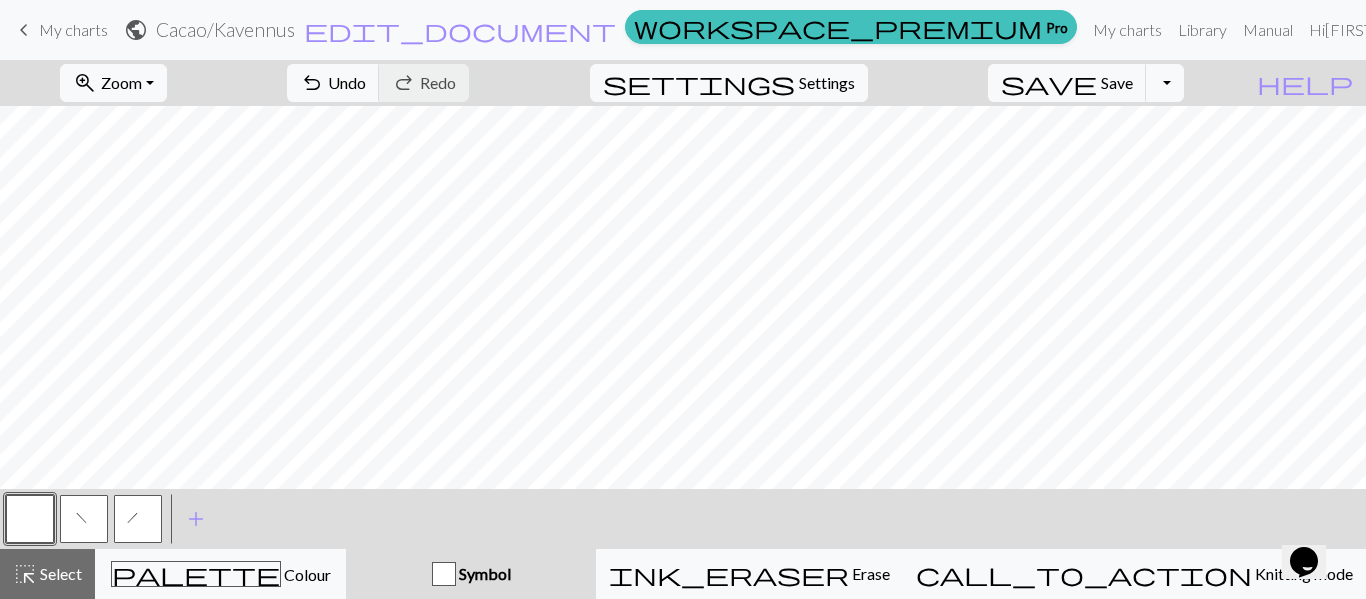click on "h" at bounding box center [139, 521] 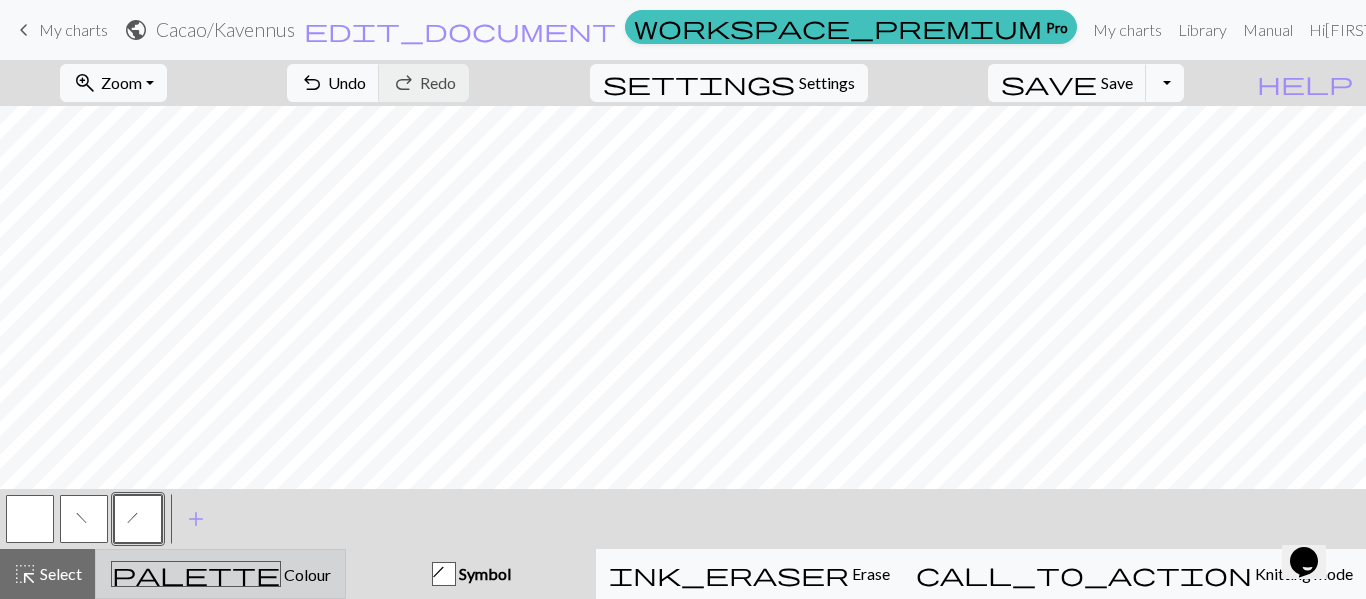 click on "palette   Colour   Colour" at bounding box center [220, 574] 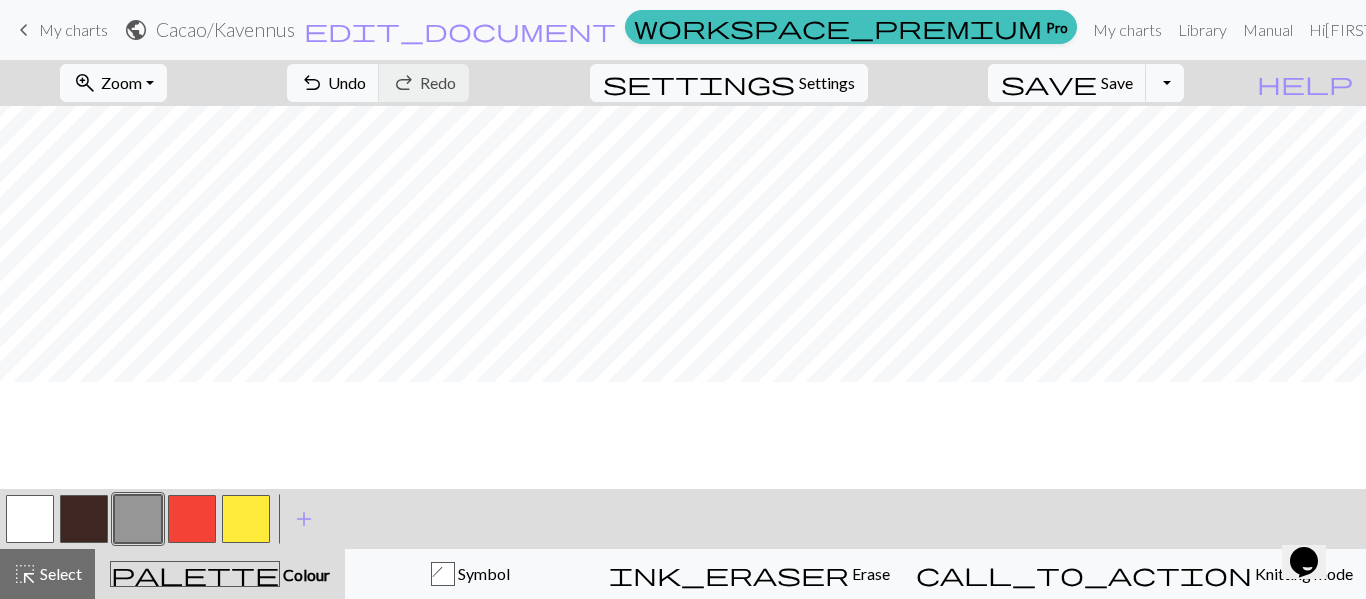 scroll, scrollTop: 0, scrollLeft: 708, axis: horizontal 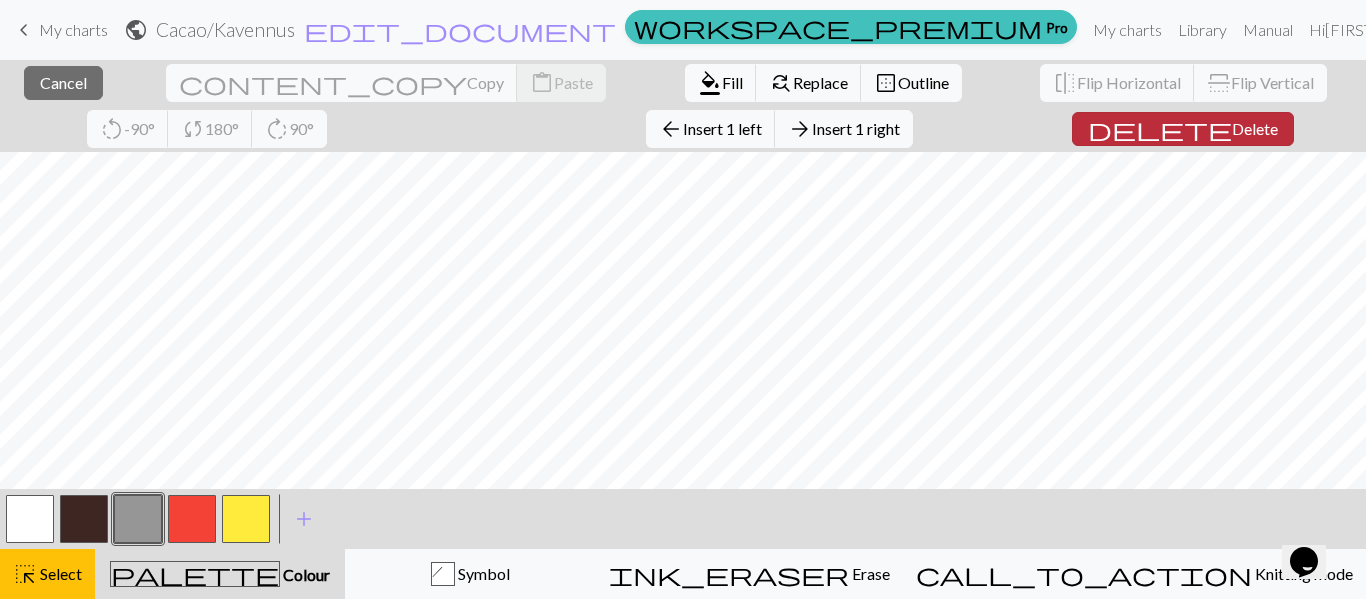 click on "Delete" at bounding box center (1255, 128) 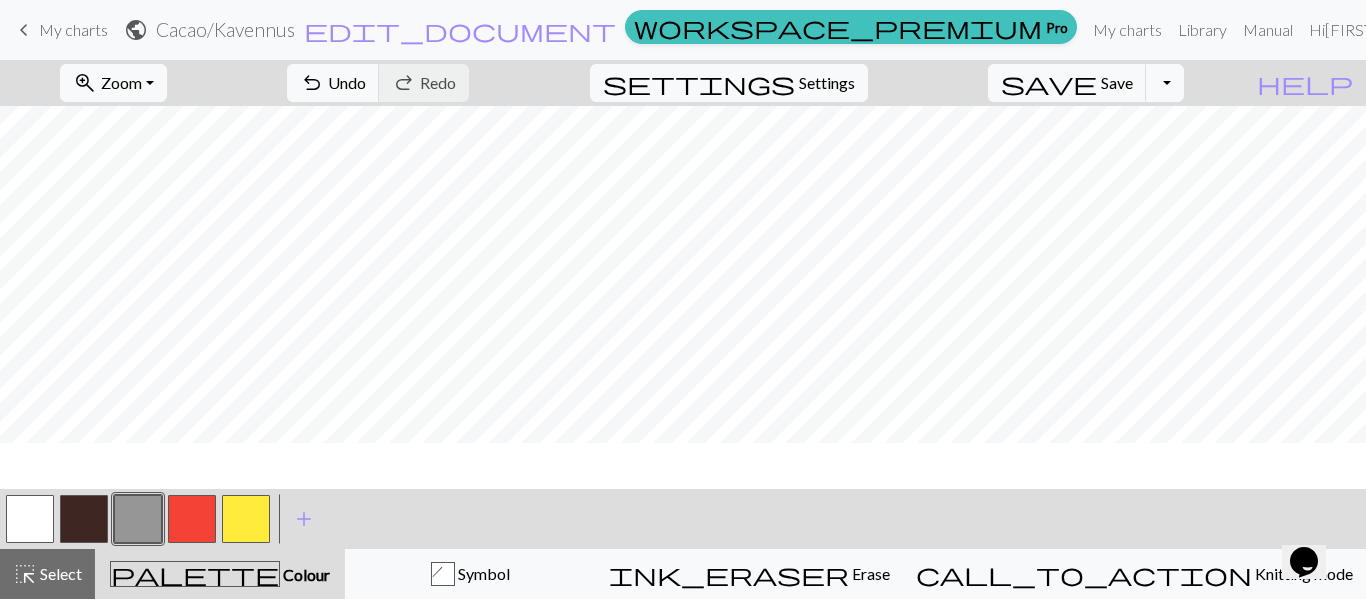 scroll, scrollTop: 0, scrollLeft: 684, axis: horizontal 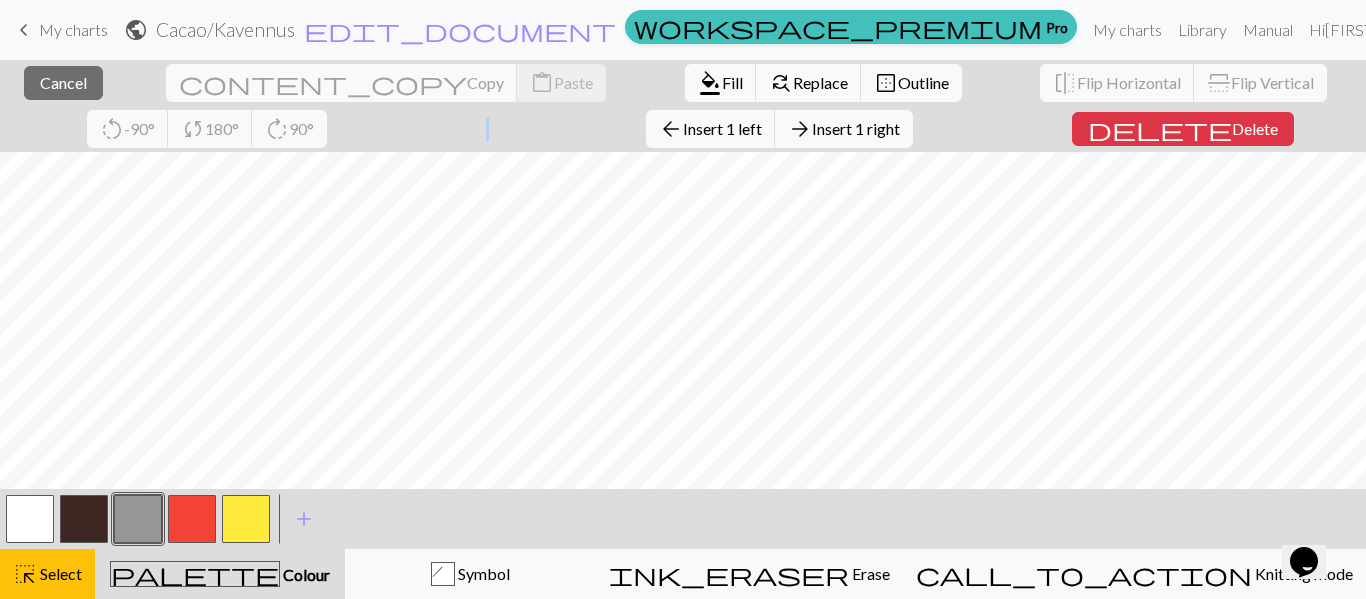 click on "close Cancel content_copy  Copy content_paste  Paste format_color_fill  Fill find_replace  Replace border_outer  Outline flip  Flip Horizontal flip  Flip Vertical rotate_left  -90° sync  180° rotate_right  90° arrow_back  Insert 1 left arrow_forward Insert 1 right delete  Delete < > add Add a  colour highlight_alt   Select   Select palette   Colour   Colour h   Symbol ink_eraser   Erase   Erase call_to_action   Knitting mode   Knitting mode" at bounding box center (683, 329) 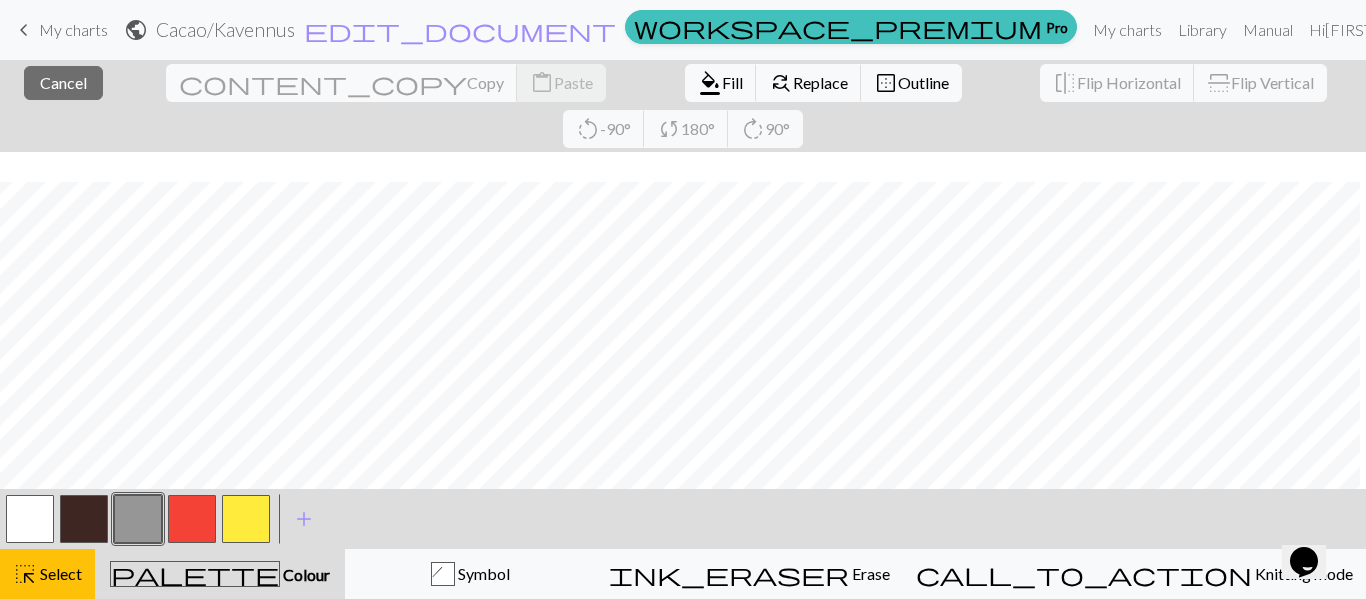 scroll, scrollTop: 107, scrollLeft: 677, axis: both 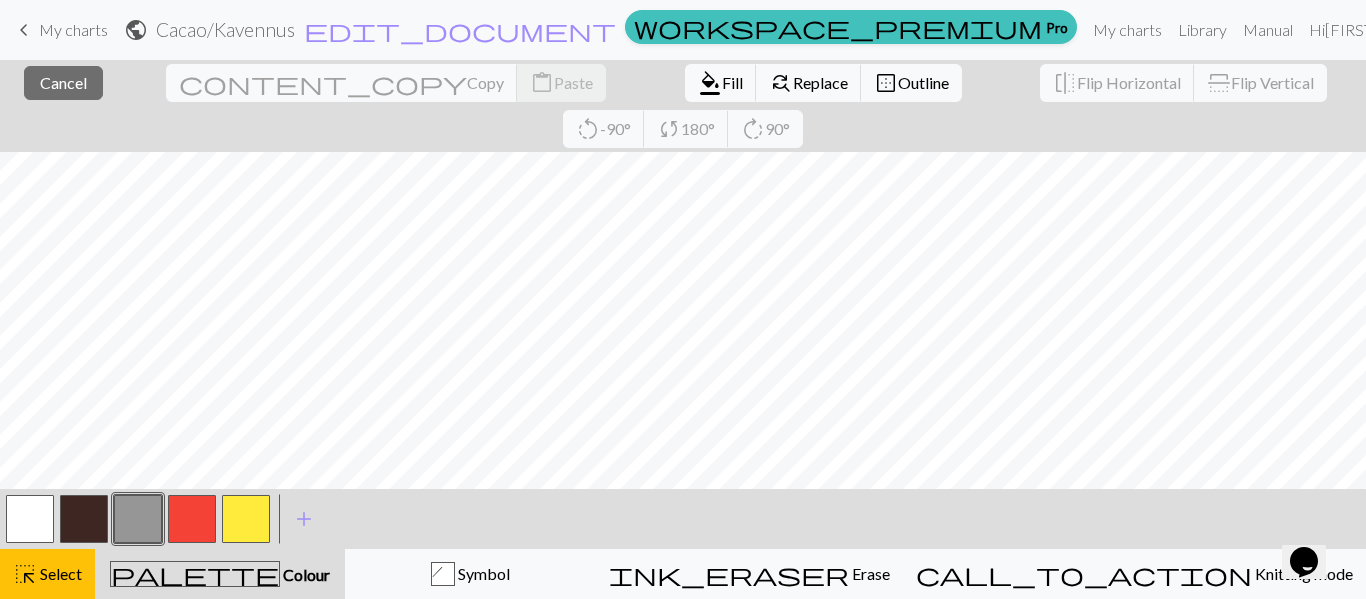 click on "< > add Add a  colour" at bounding box center (683, 519) 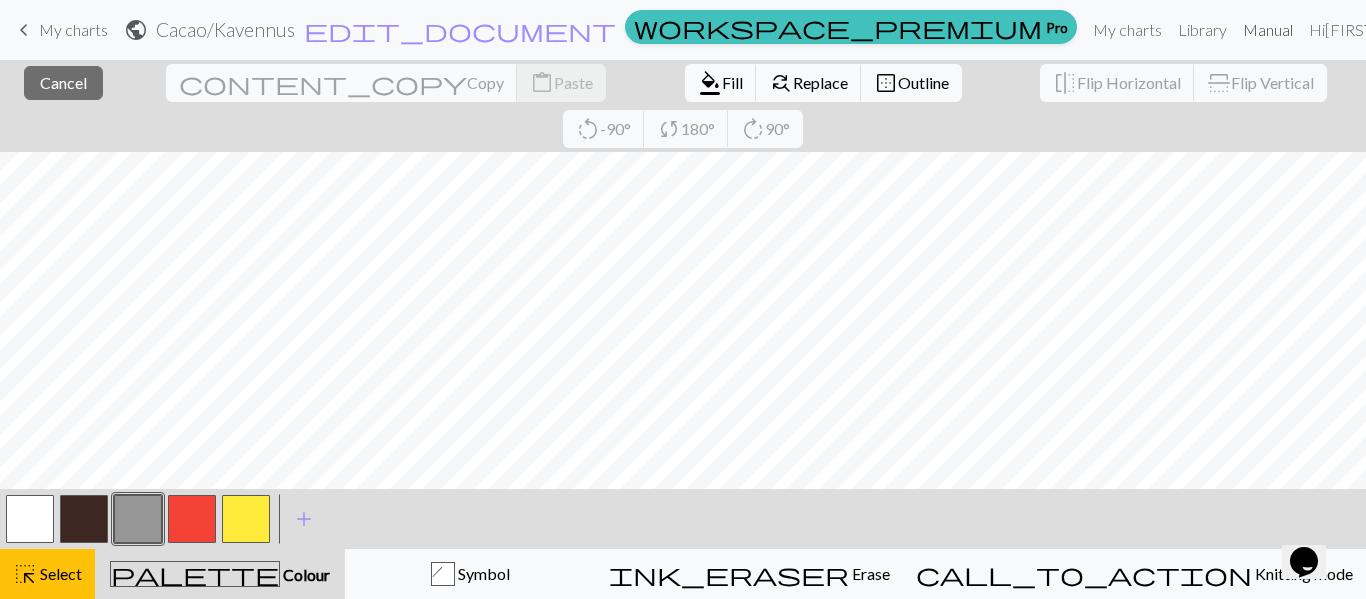 click on "close Cancel content_copy  Copy content_paste  Paste format_color_fill  Fill find_replace  Replace border_outer  Outline flip  Flip Horizontal flip  Flip Vertical rotate_left  -90° sync  180° rotate_right  90° < > add Add a  colour highlight_alt   Select   Select palette   Colour   Colour h   Symbol ink_eraser   Erase   Erase call_to_action   Knitting mode   Knitting mode" at bounding box center [683, 329] 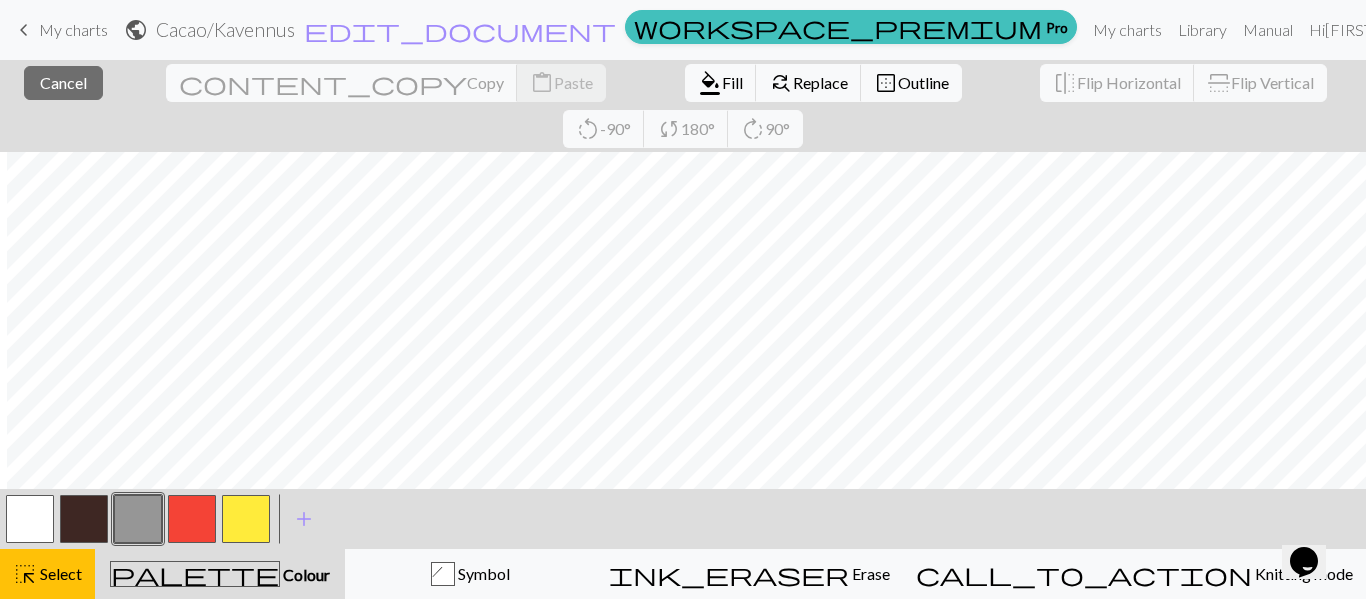 scroll, scrollTop: 0, scrollLeft: 684, axis: horizontal 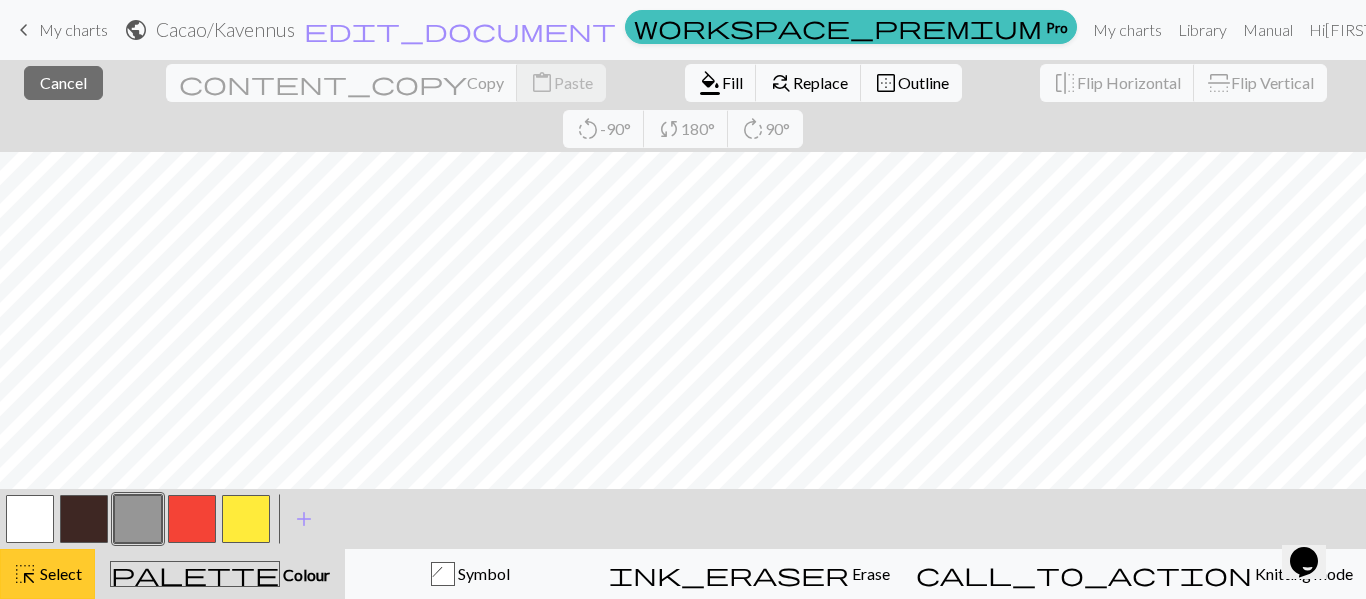 click on "Select" at bounding box center [59, 573] 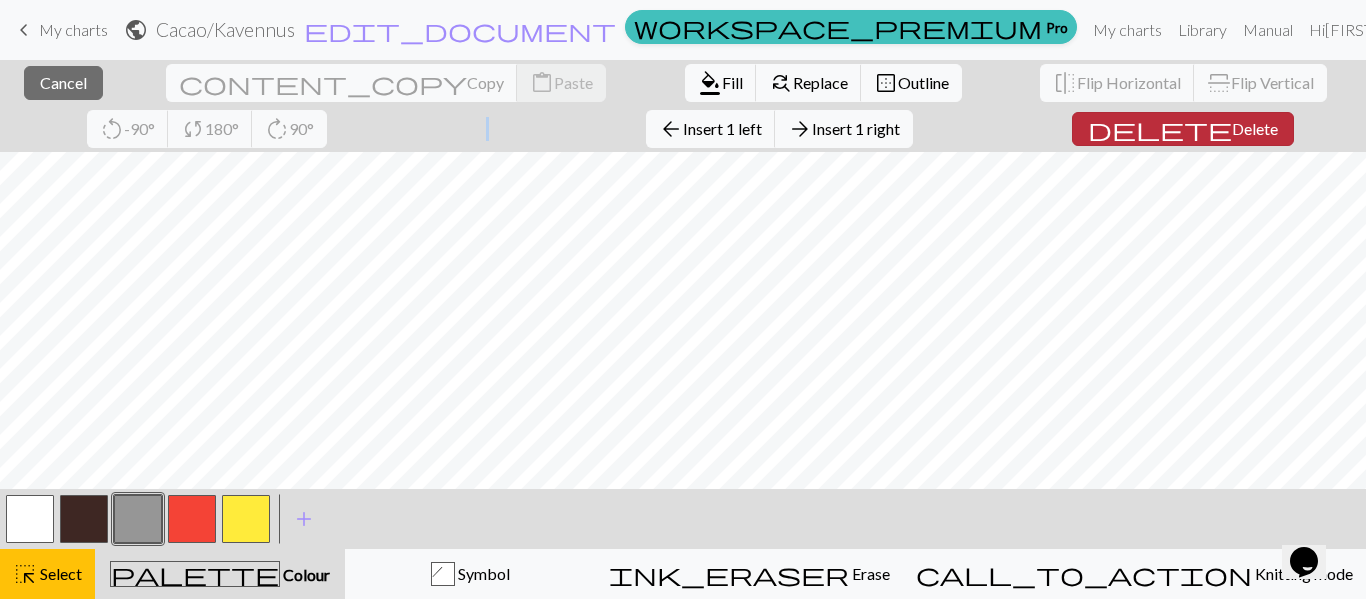 click on "Delete" at bounding box center [1255, 128] 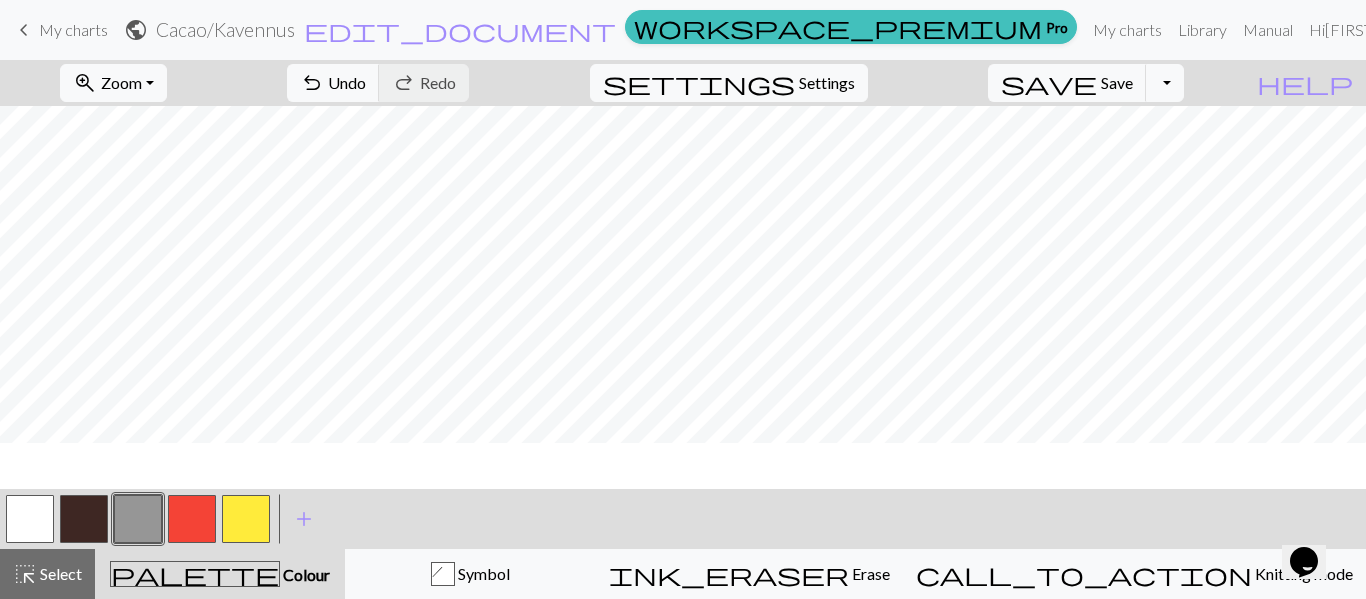 scroll, scrollTop: 0, scrollLeft: 657, axis: horizontal 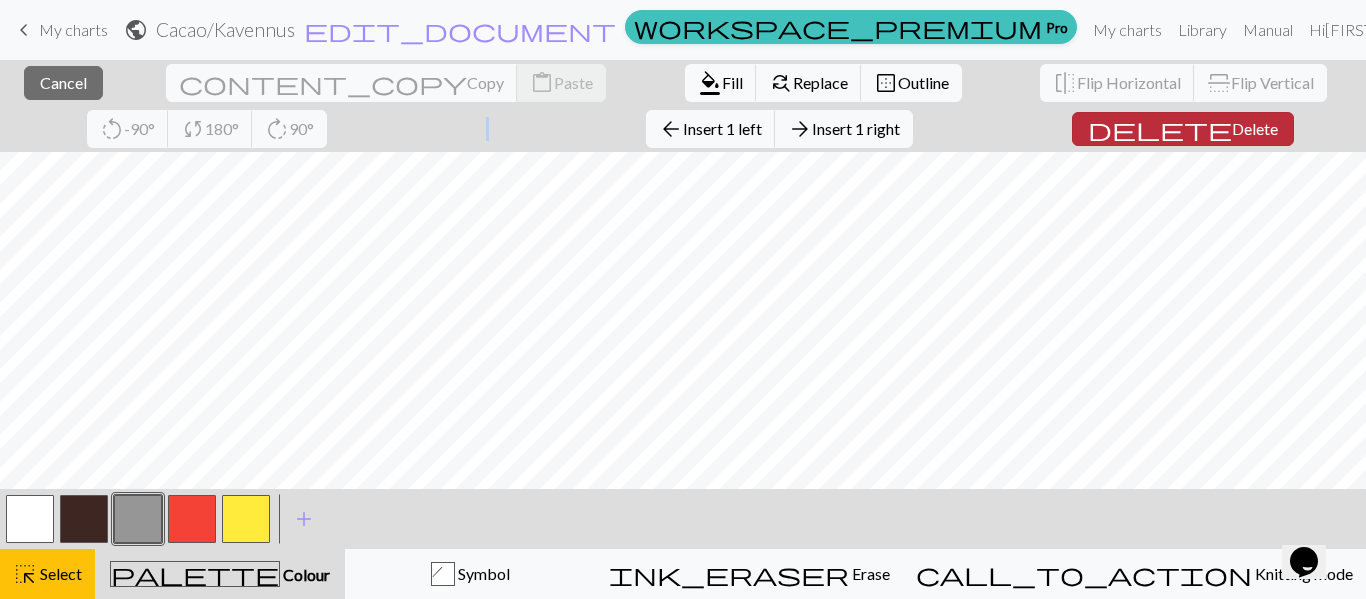 click on "Delete" at bounding box center (1255, 128) 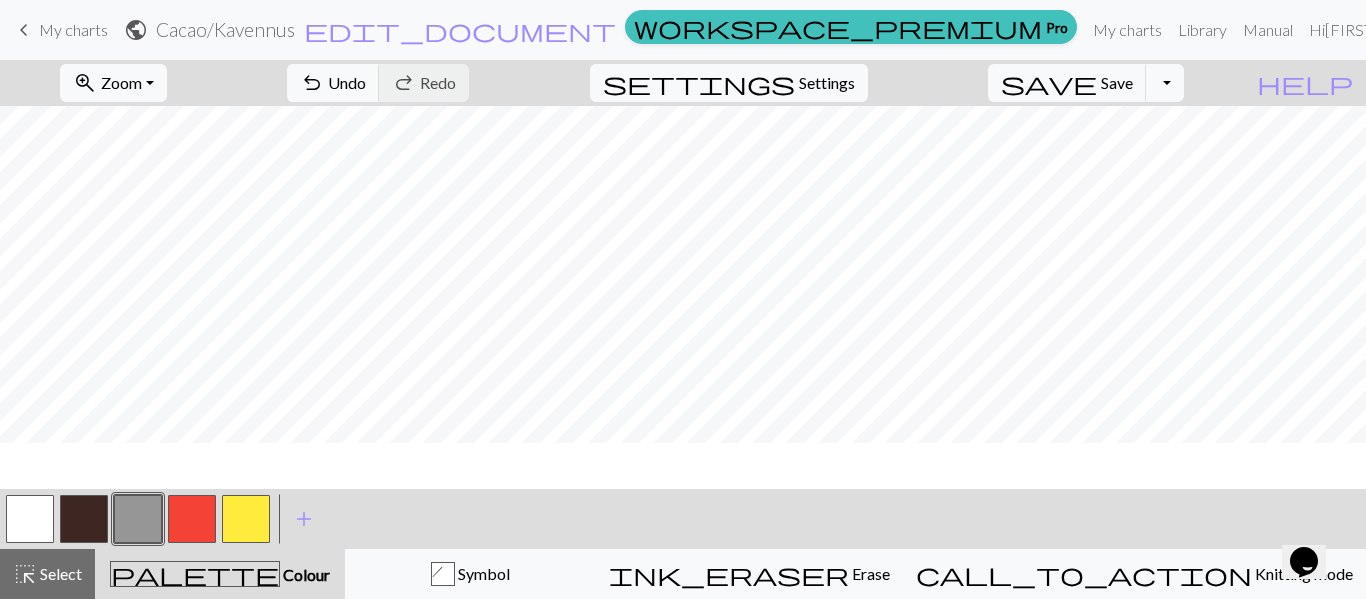 scroll, scrollTop: 0, scrollLeft: 631, axis: horizontal 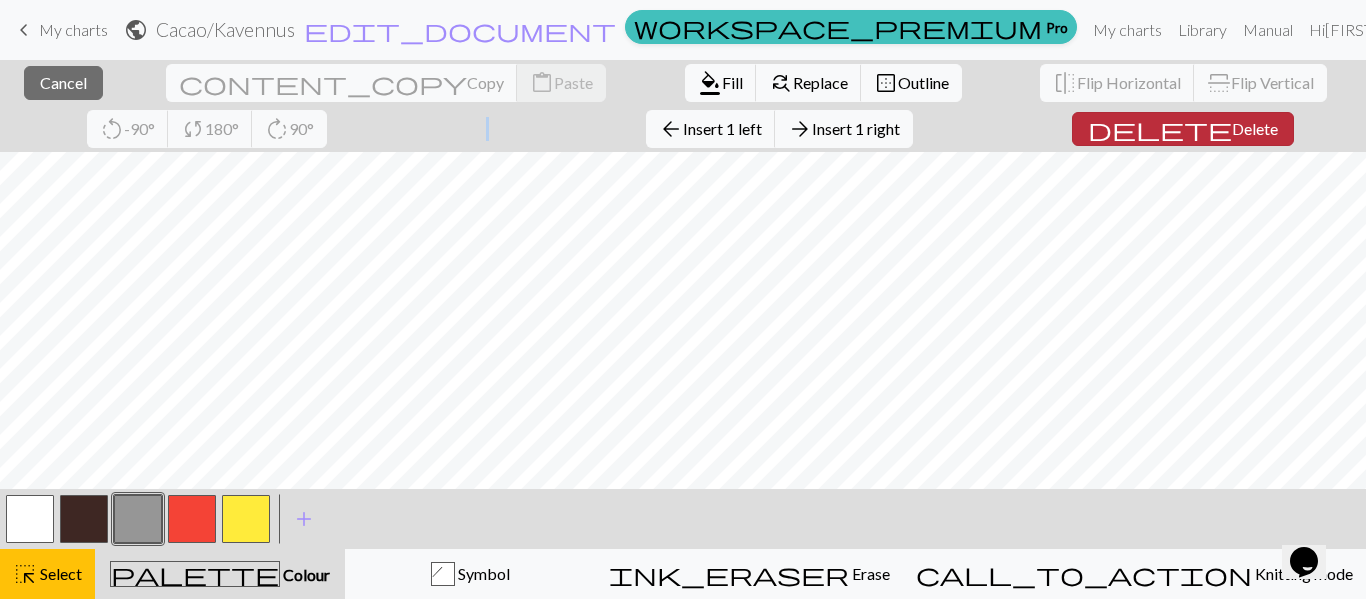 click on "Delete" at bounding box center [1255, 128] 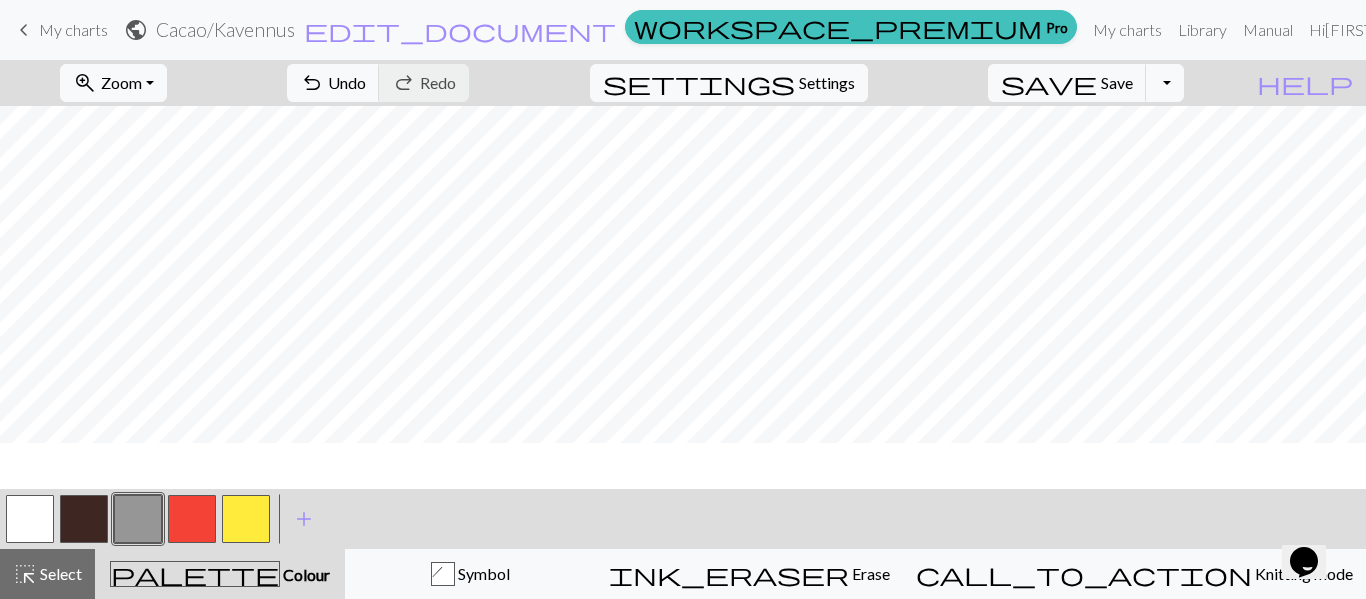 scroll, scrollTop: 0, scrollLeft: 604, axis: horizontal 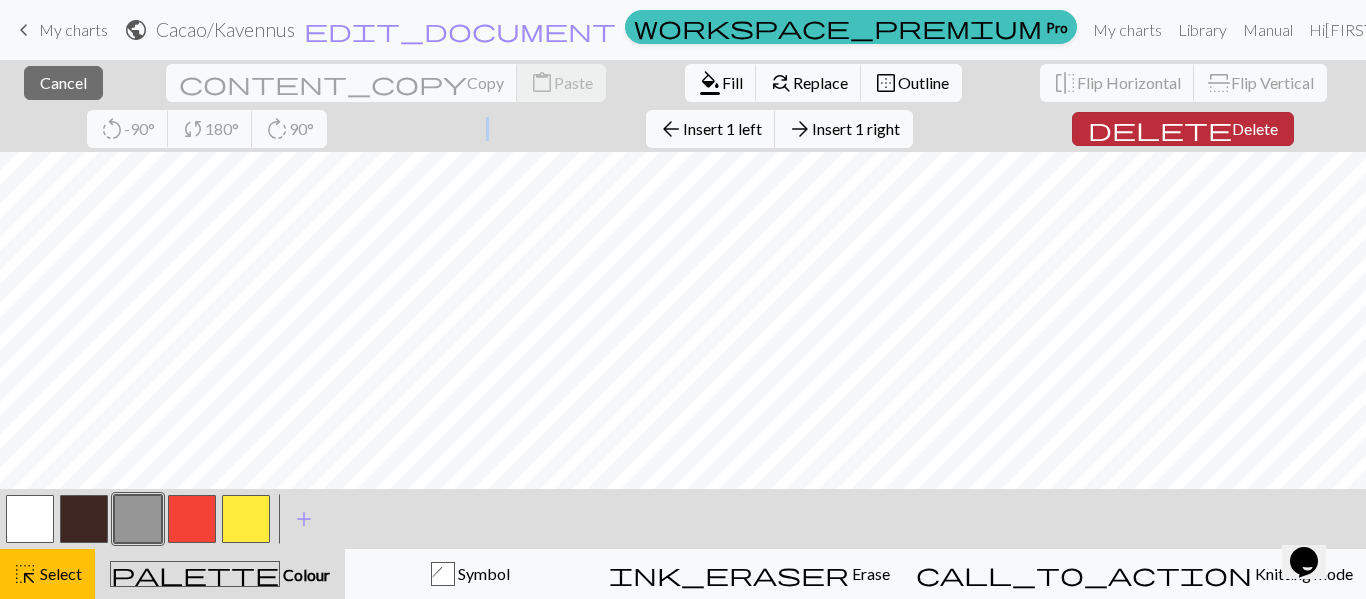 click on "Delete" at bounding box center [1255, 128] 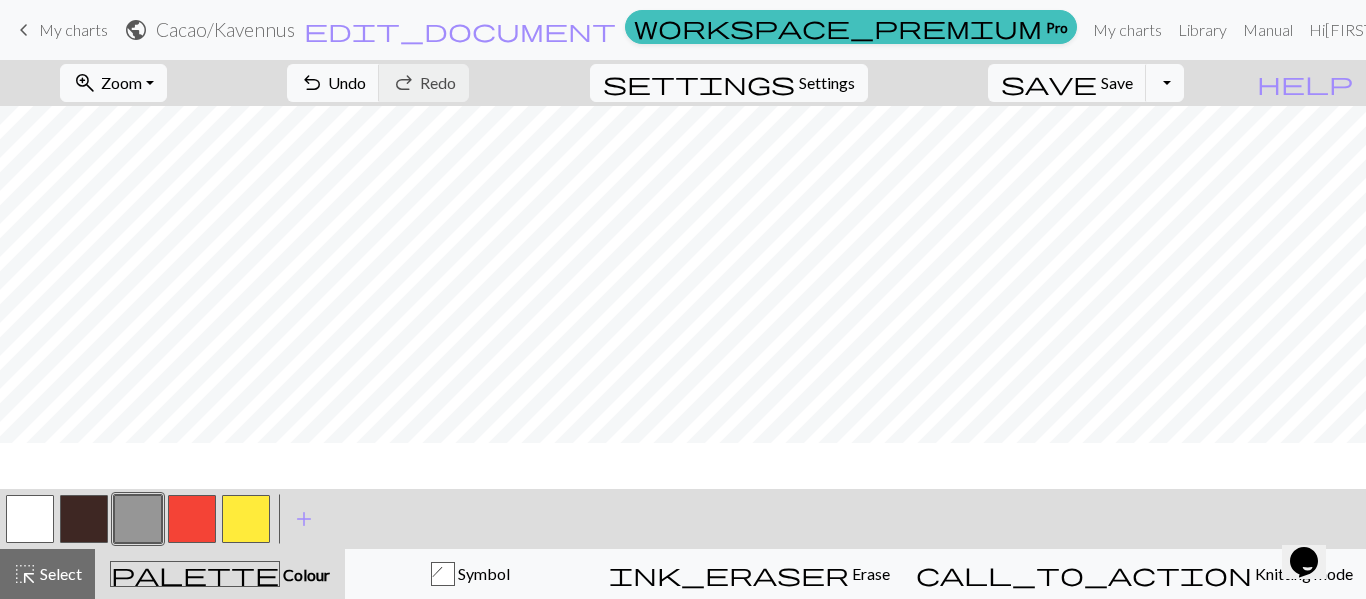 scroll, scrollTop: 0, scrollLeft: 577, axis: horizontal 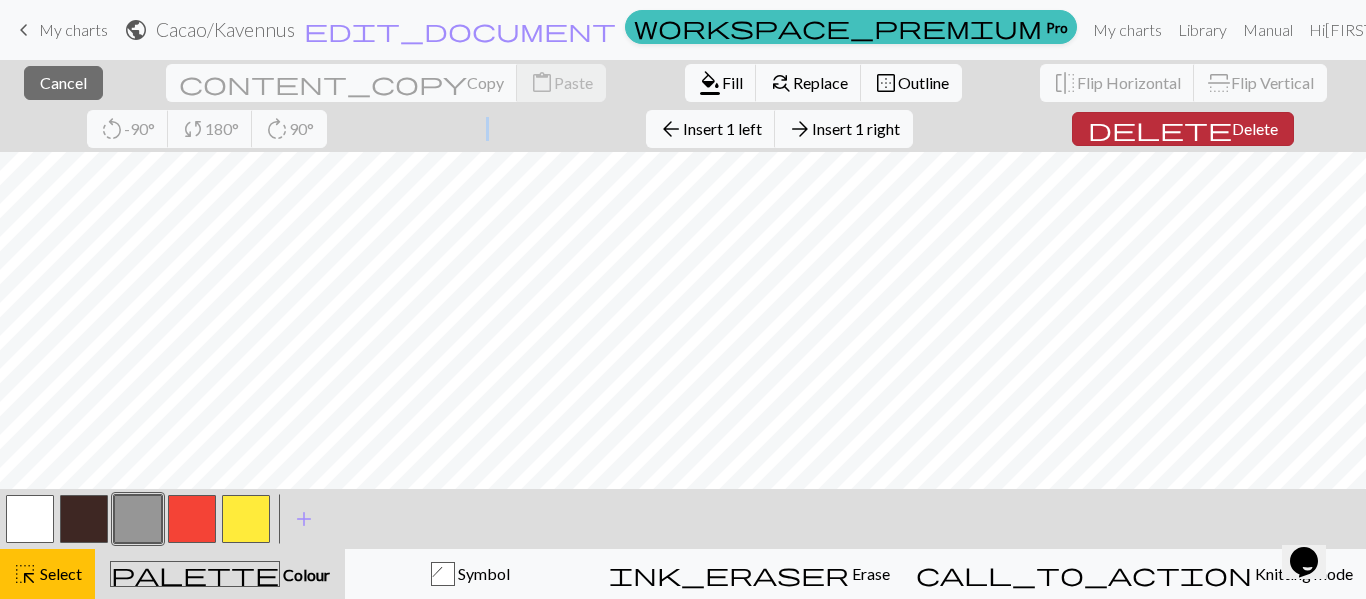 click on "Delete" at bounding box center (1255, 128) 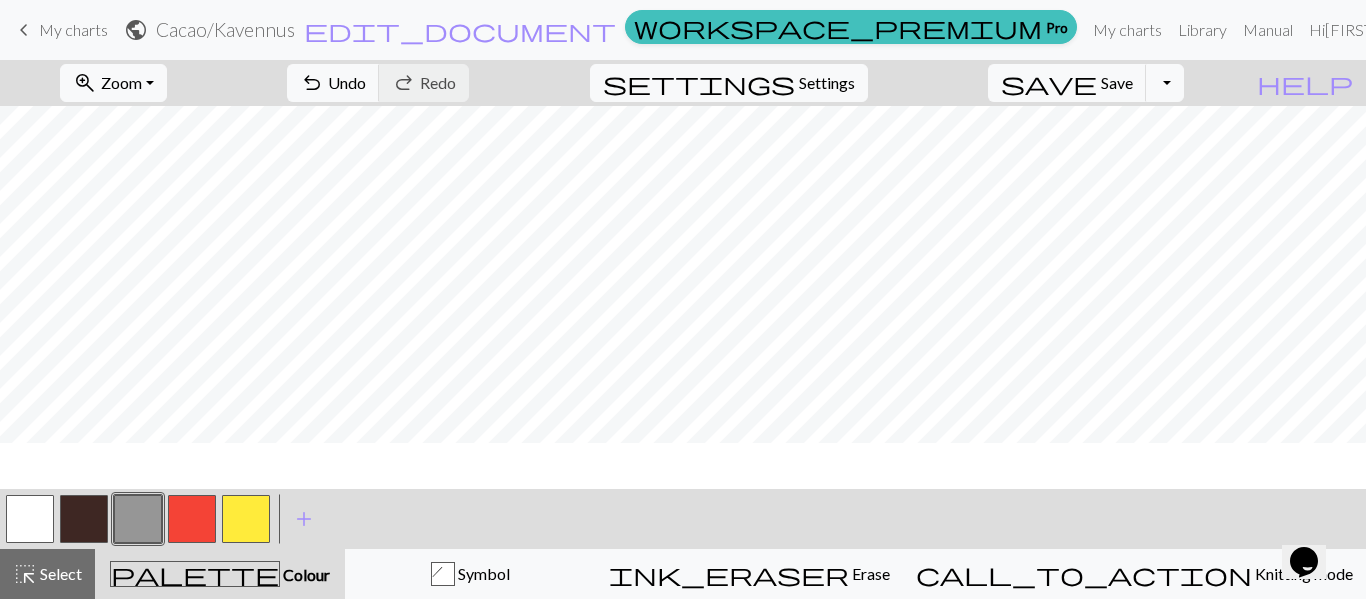 scroll, scrollTop: 0, scrollLeft: 551, axis: horizontal 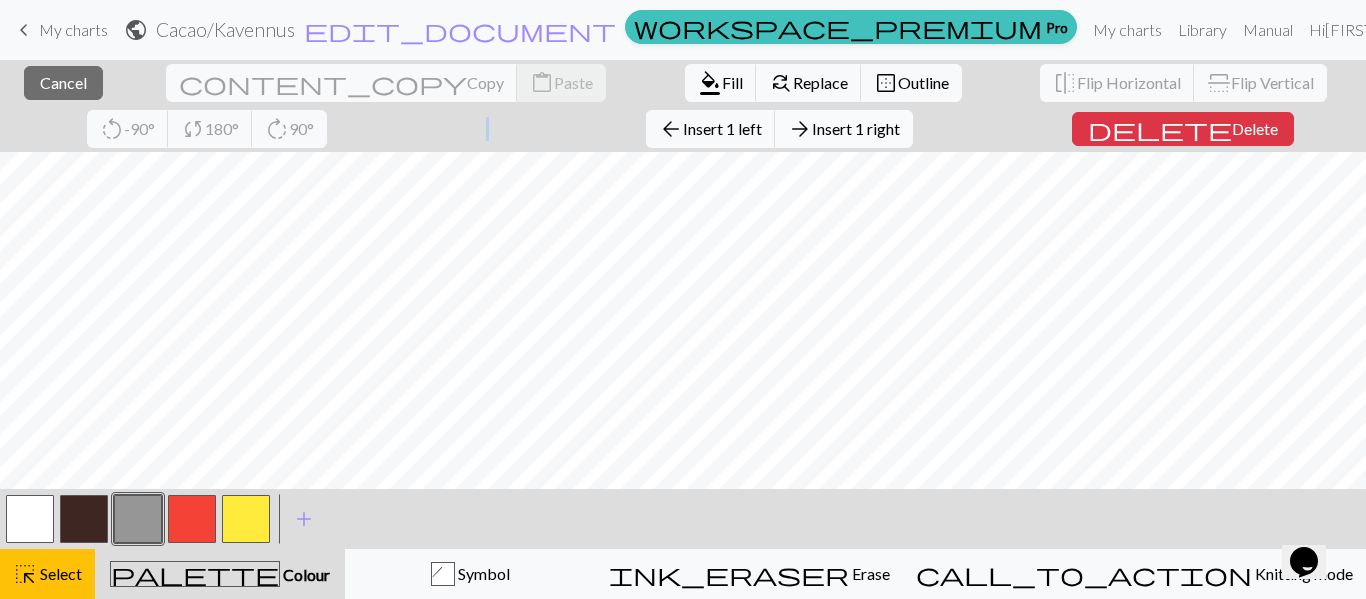 click on "Insert 1 right" at bounding box center (856, 128) 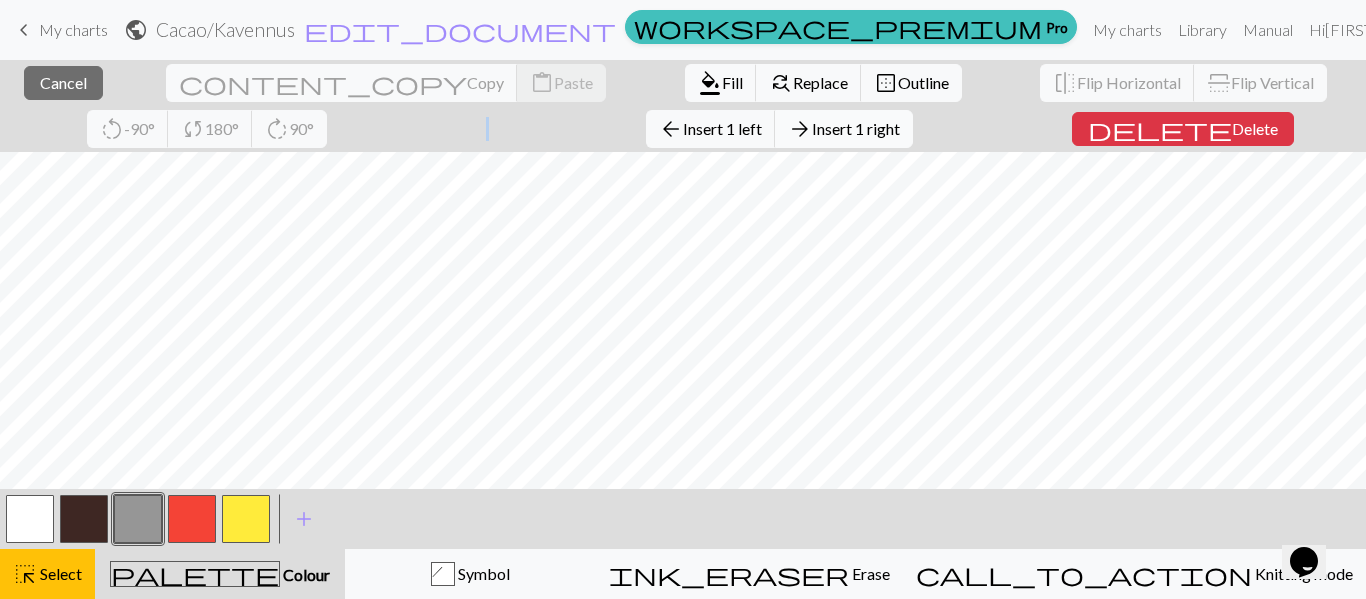 click on "Insert 1 right" at bounding box center (856, 128) 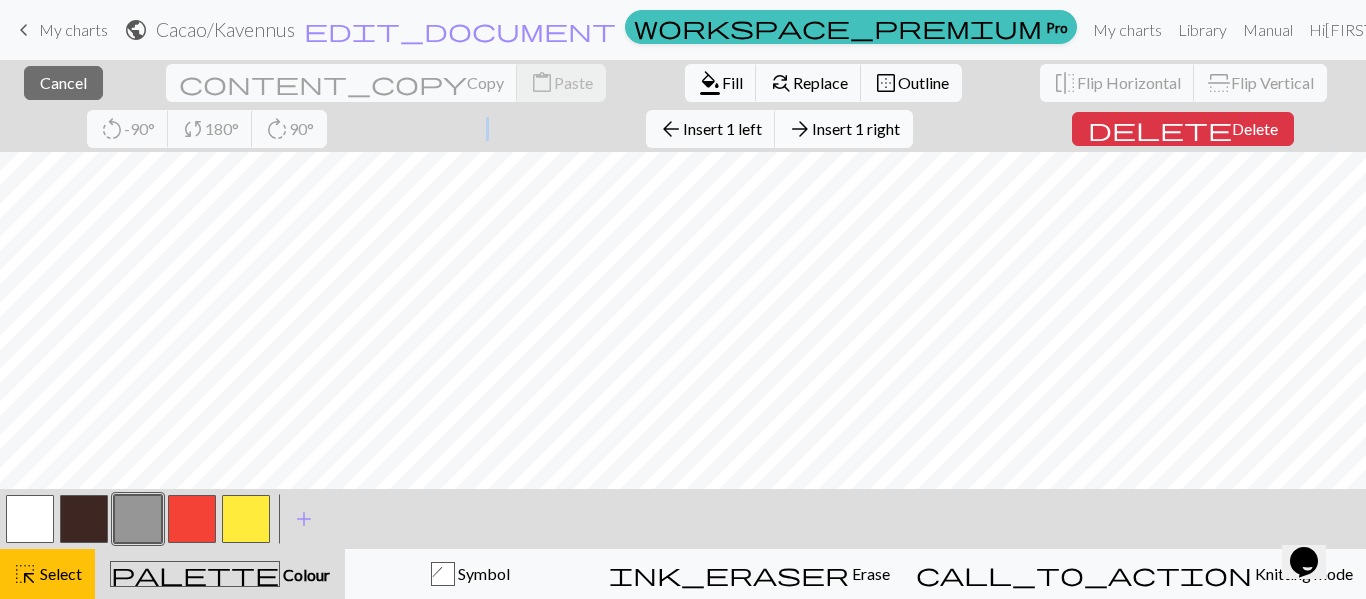 click on "Insert 1 right" at bounding box center [856, 128] 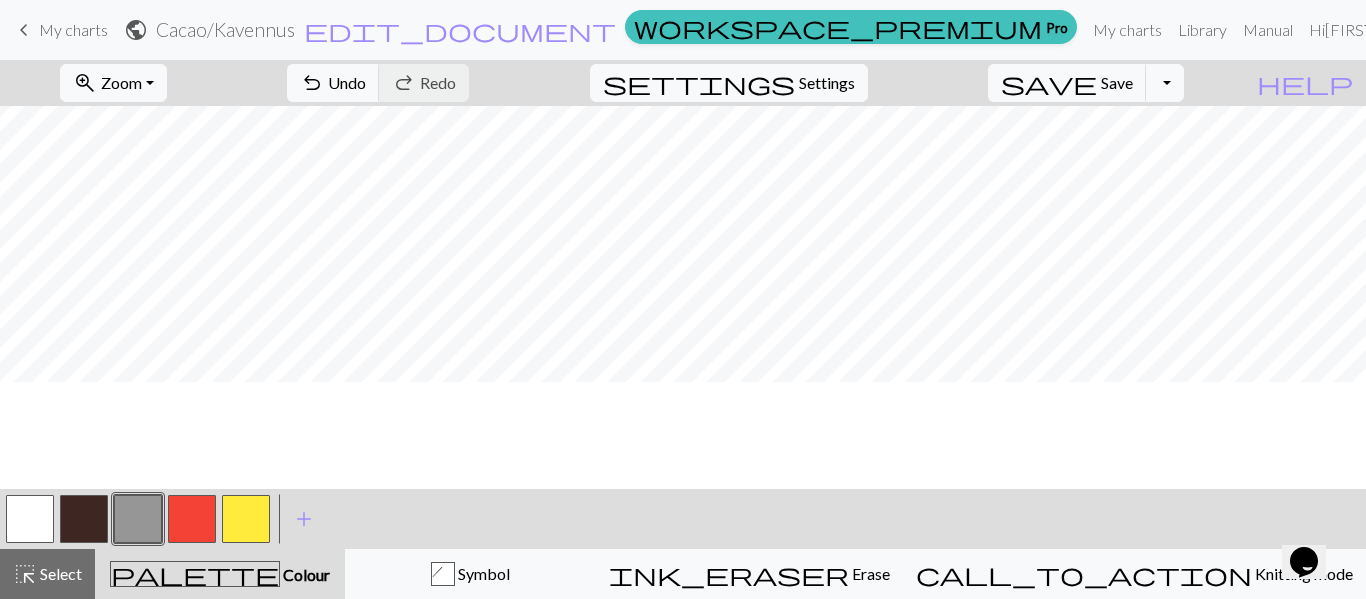 scroll, scrollTop: 0, scrollLeft: 551, axis: horizontal 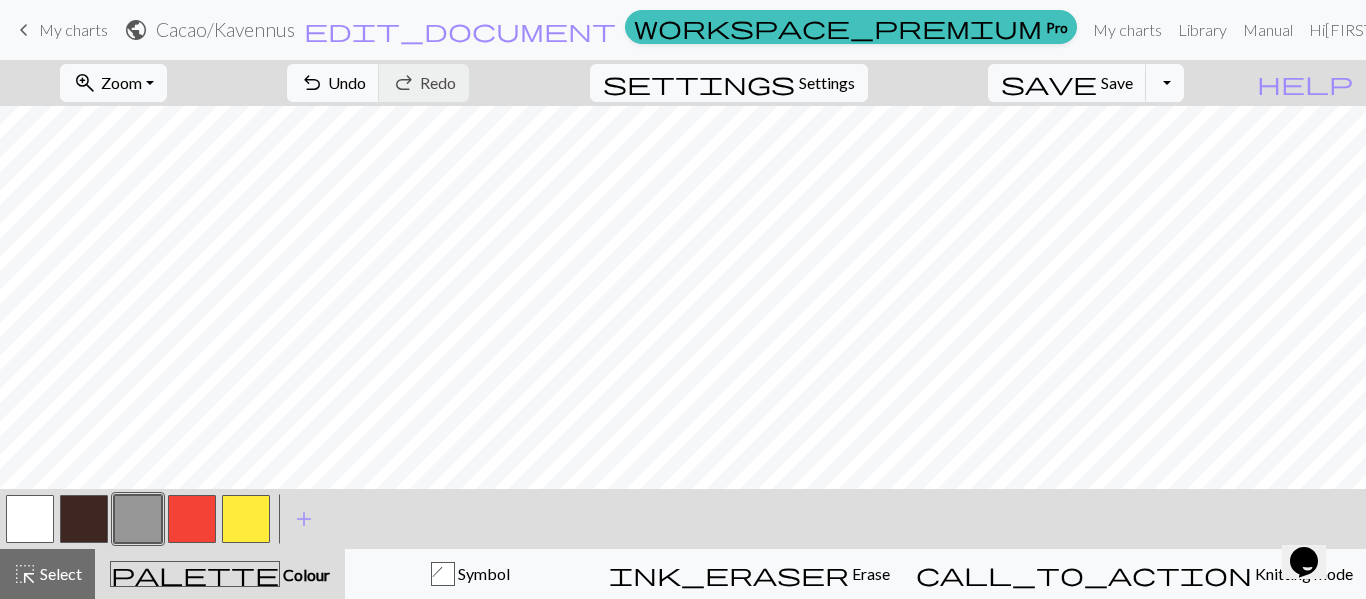 click at bounding box center (84, 519) 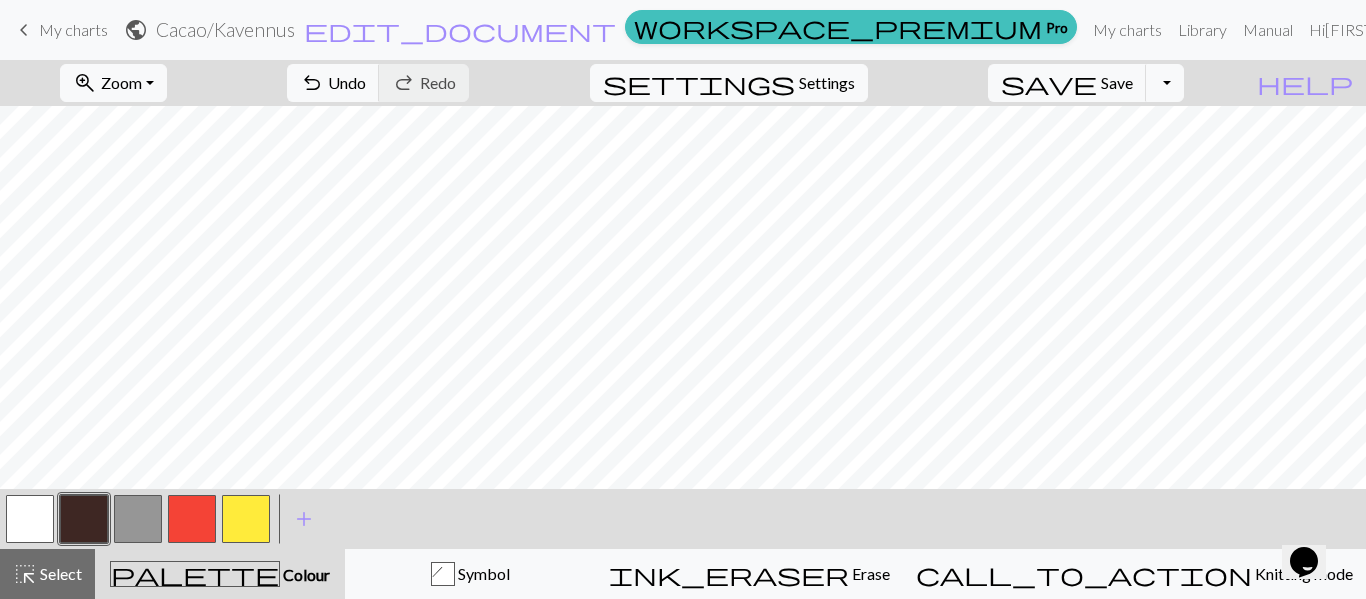 click at bounding box center (192, 519) 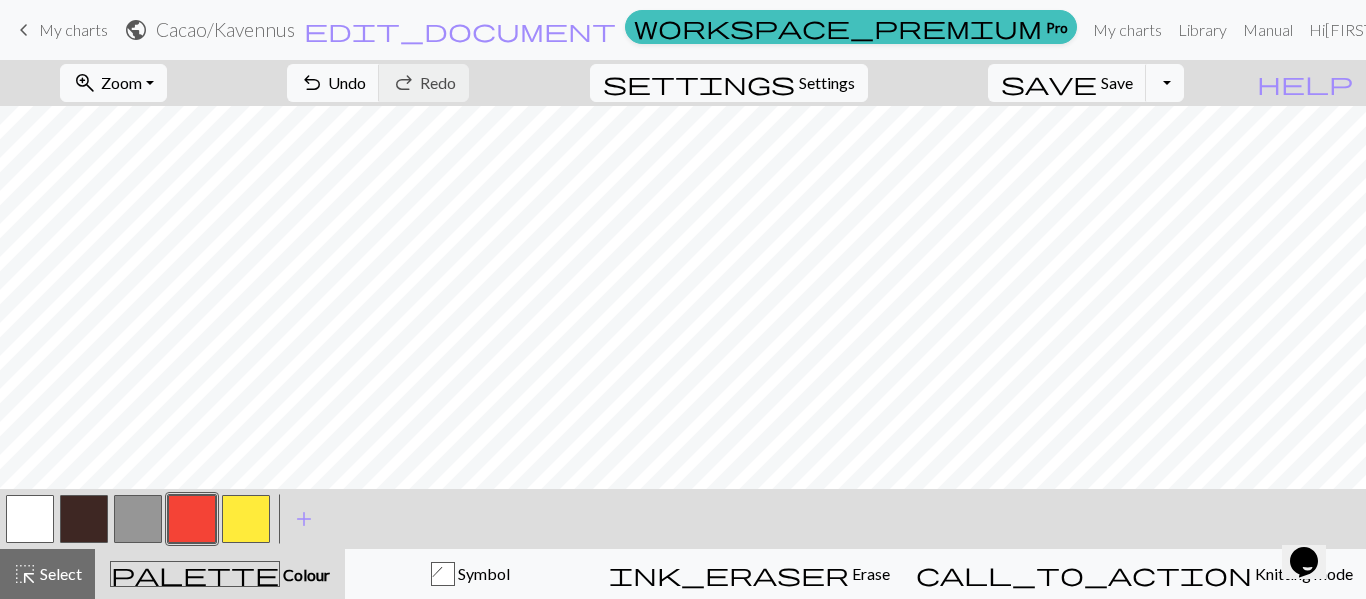 click at bounding box center (84, 519) 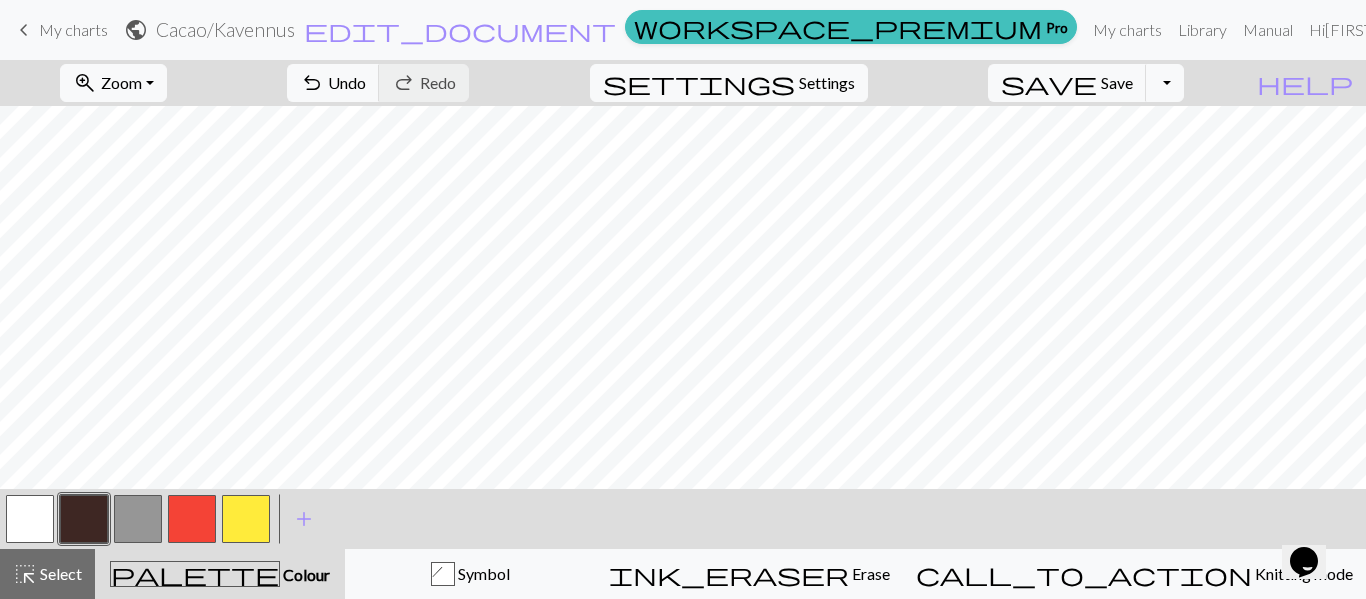 click at bounding box center (246, 519) 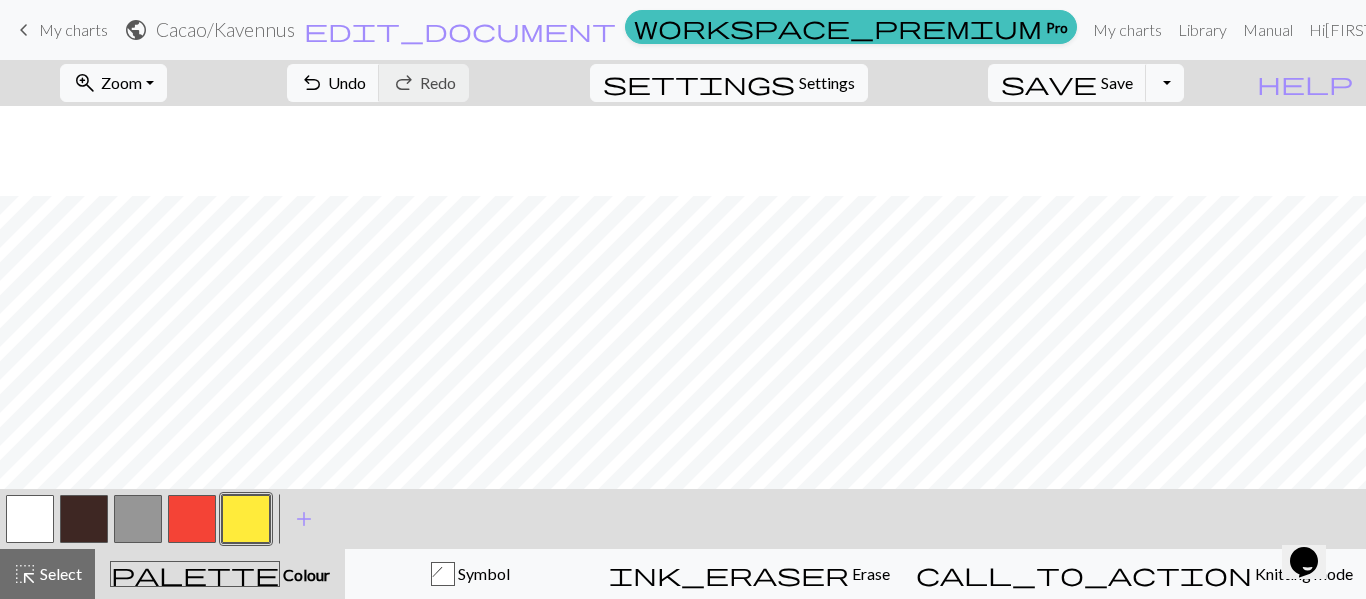 scroll, scrollTop: 107, scrollLeft: 711, axis: both 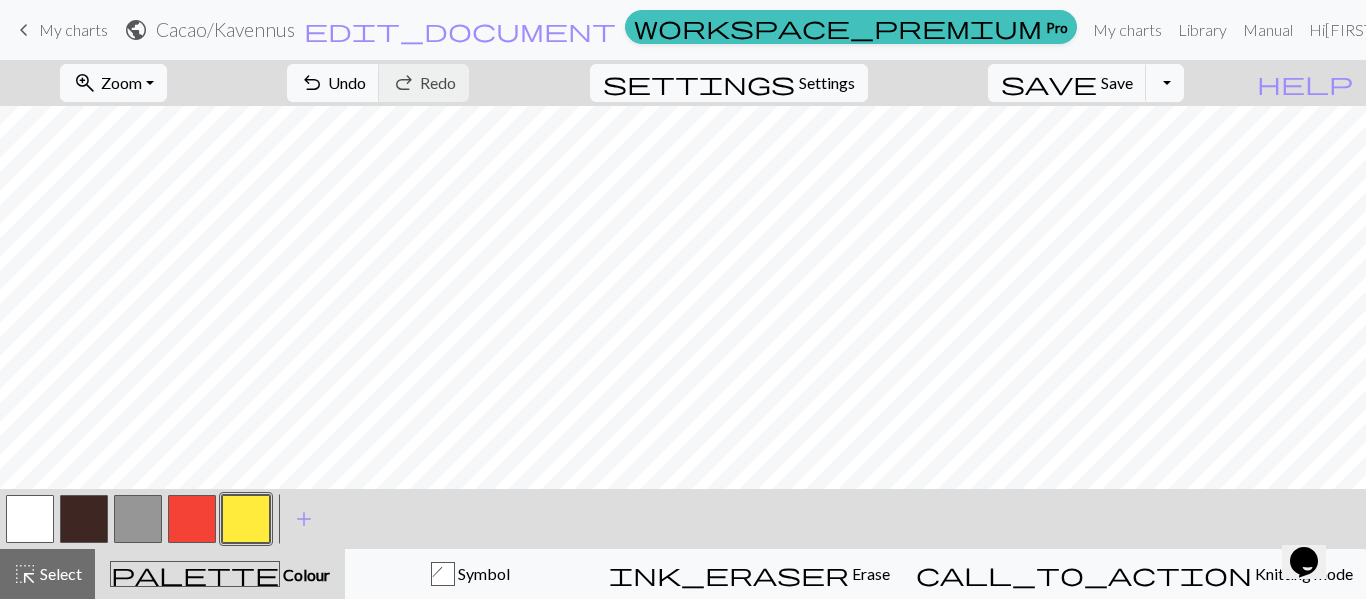 click at bounding box center (84, 519) 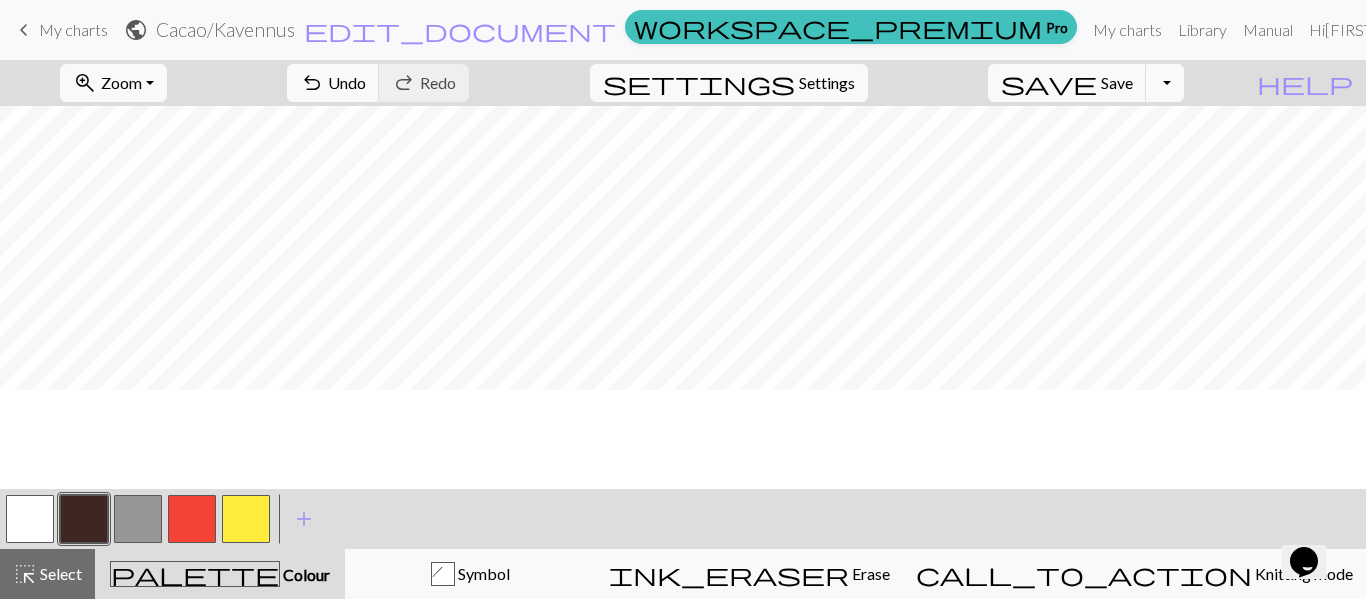 scroll, scrollTop: 1, scrollLeft: 711, axis: both 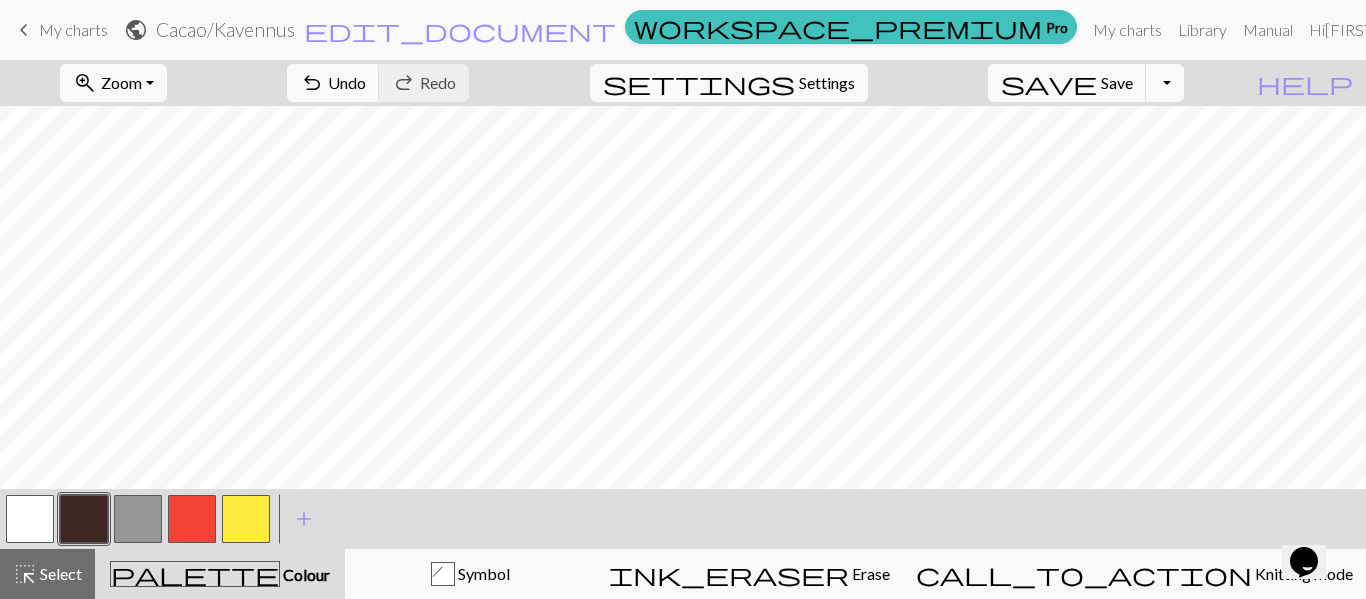 click at bounding box center (246, 519) 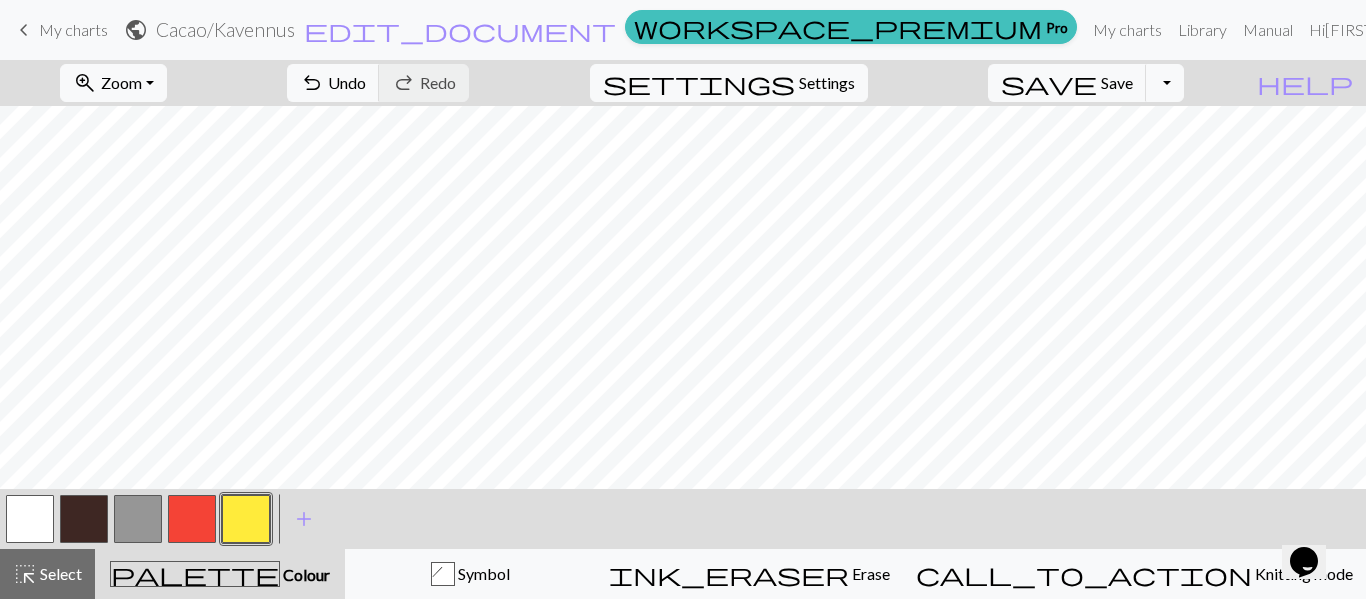 click at bounding box center (192, 519) 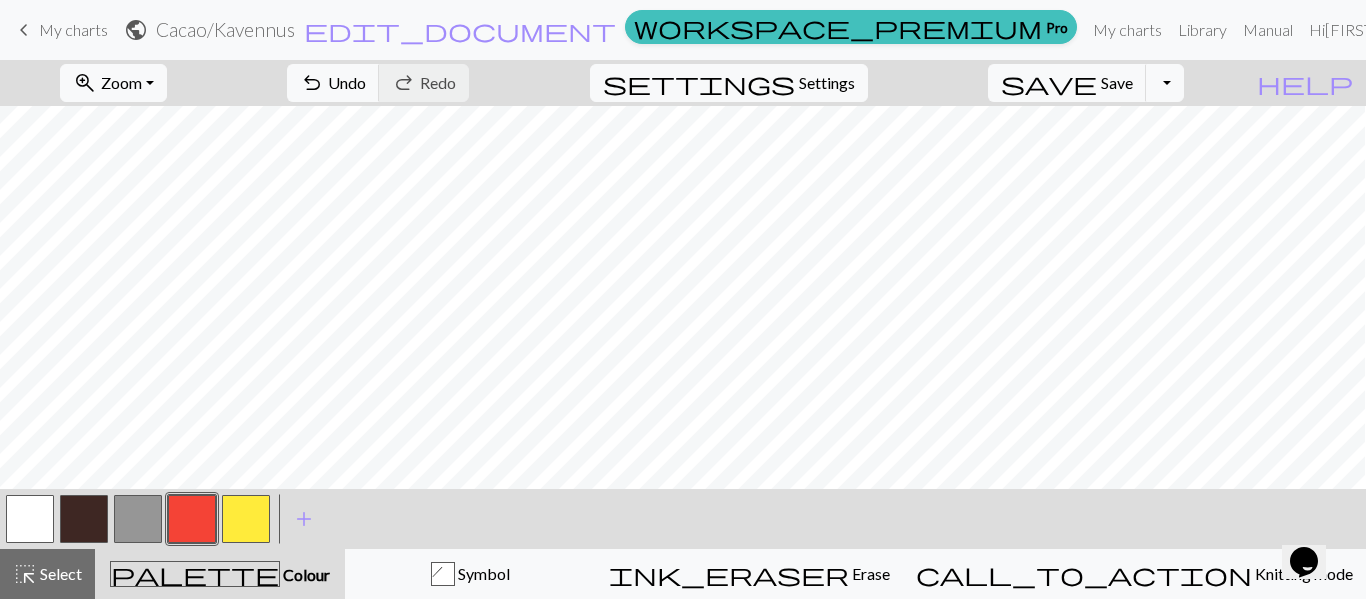 scroll, scrollTop: 0, scrollLeft: 0, axis: both 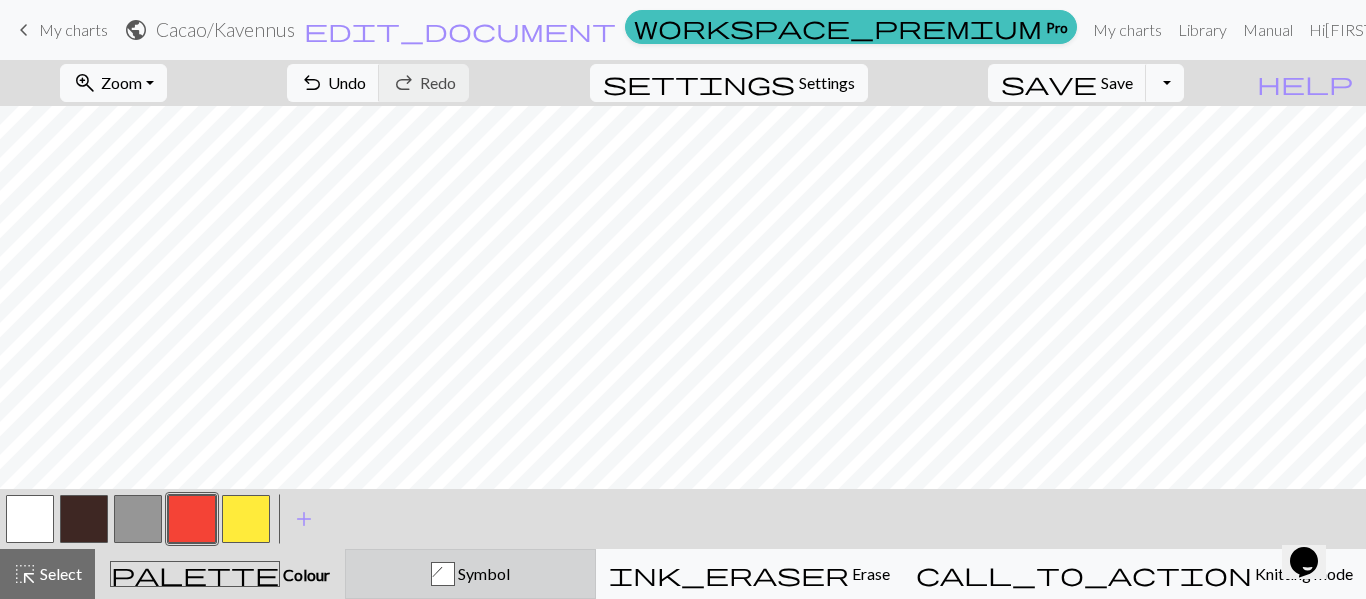 click on "Symbol" at bounding box center (482, 573) 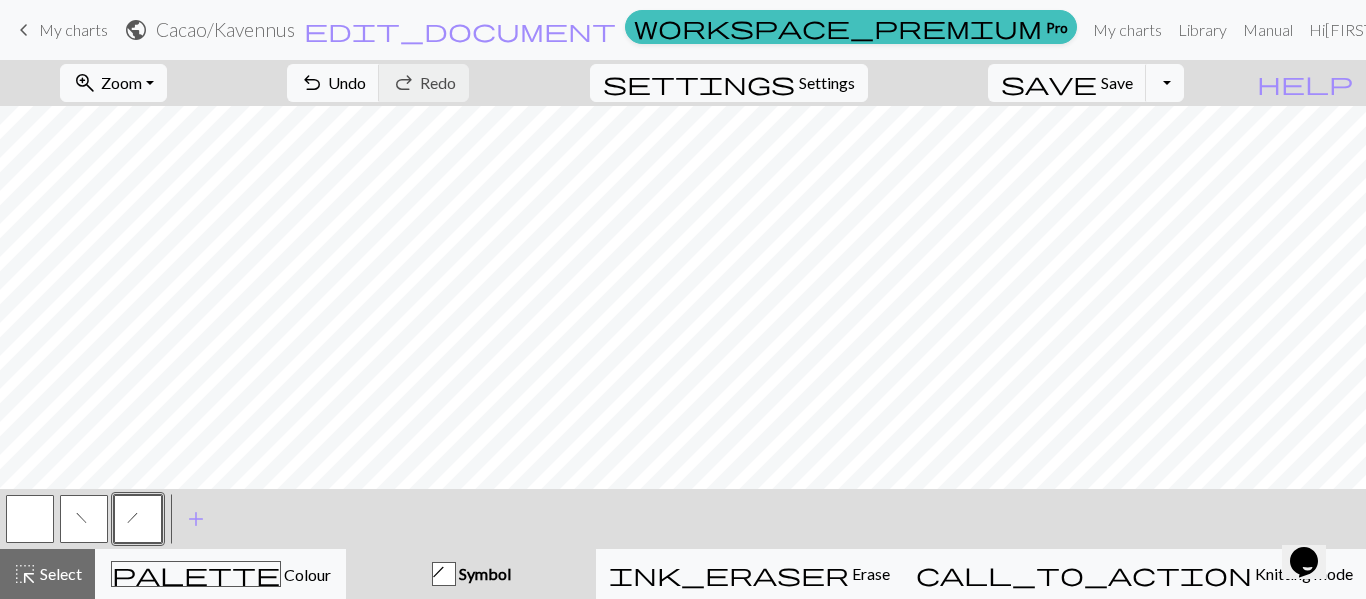 click on "f" at bounding box center [84, 519] 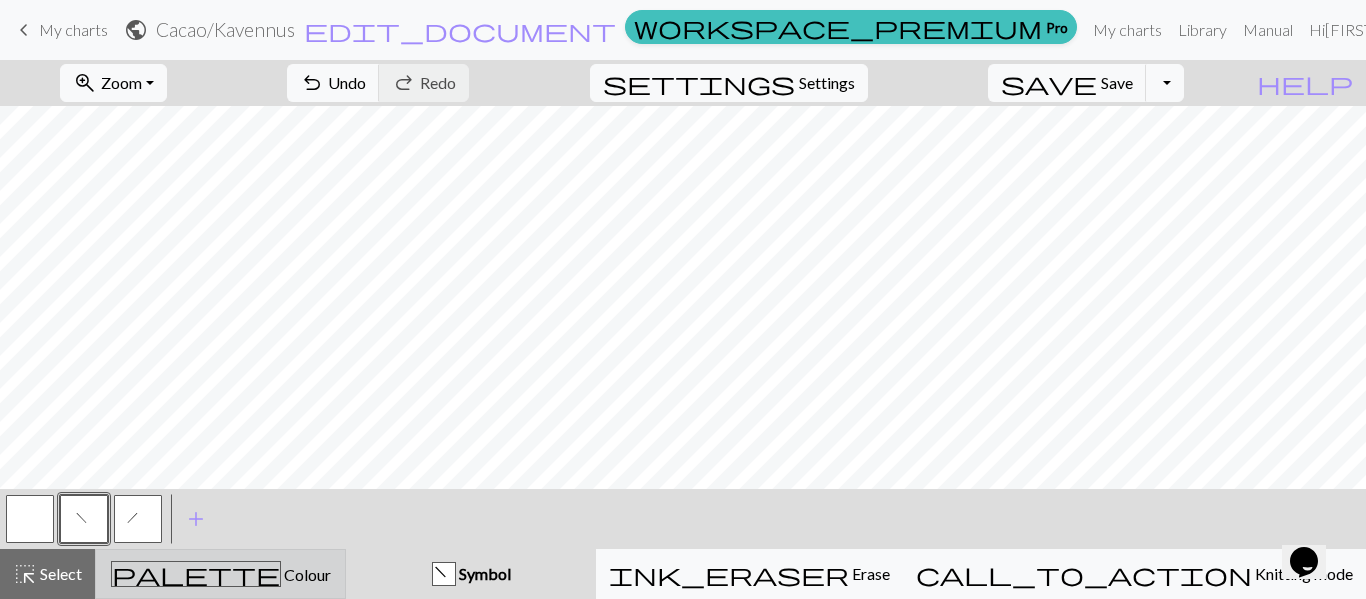 click on "palette   Colour   Colour" at bounding box center (220, 574) 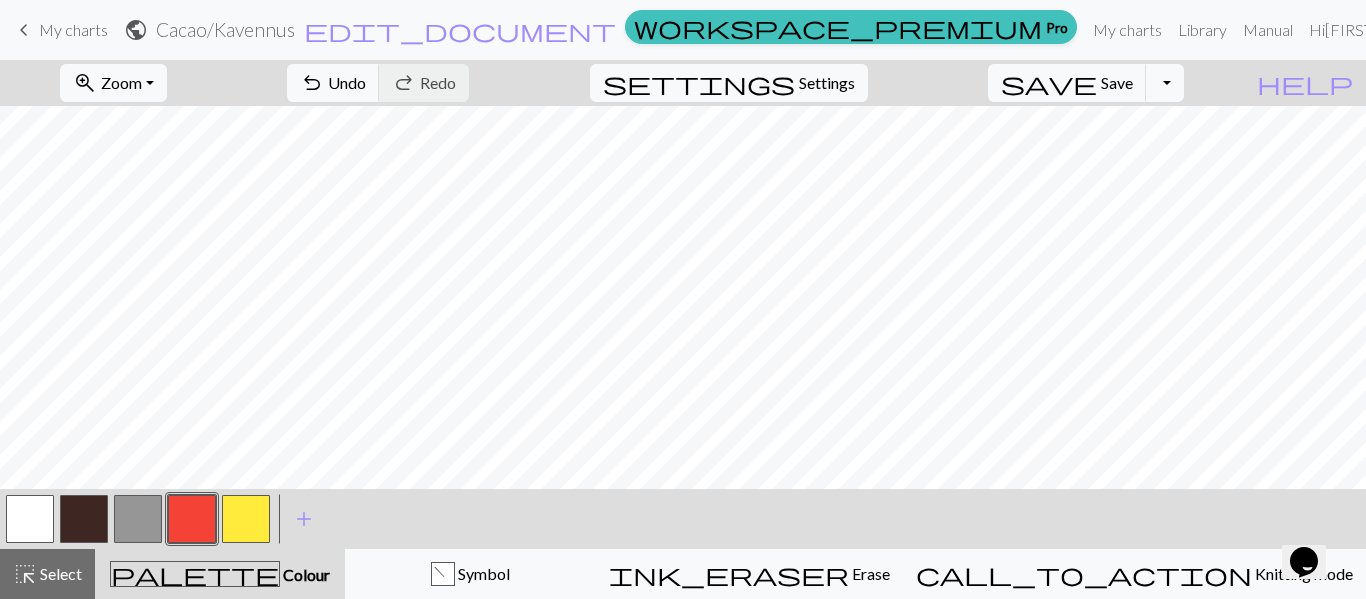 click at bounding box center [138, 519] 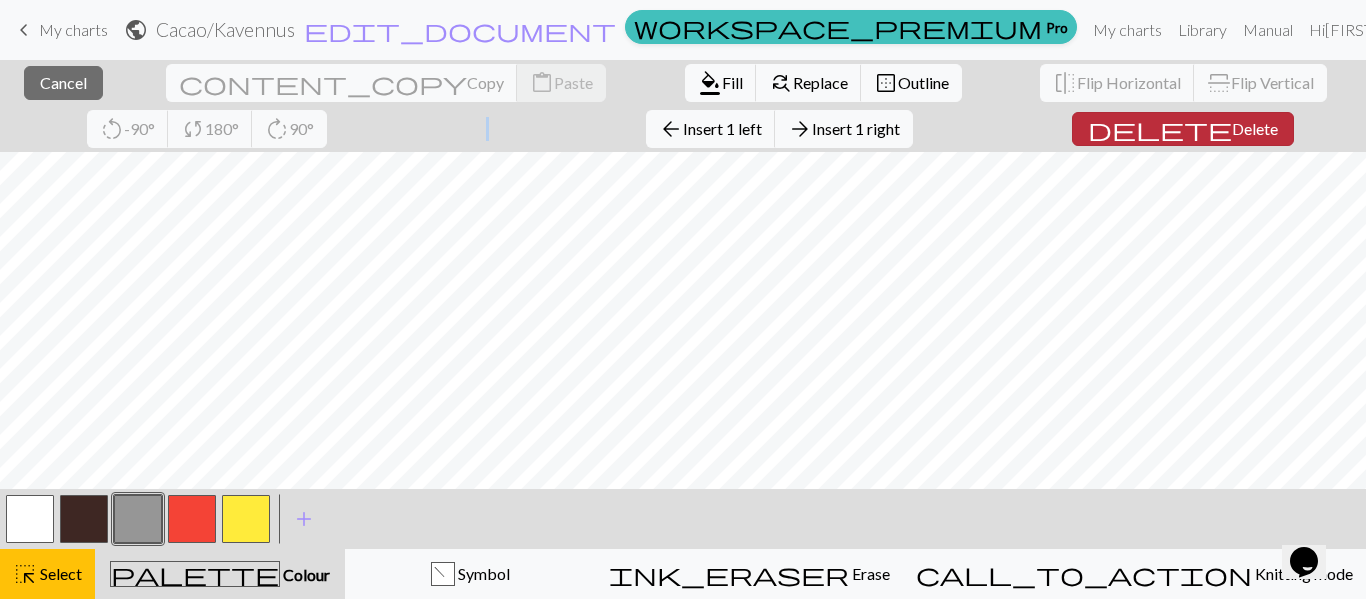 click on "Delete" at bounding box center (1255, 128) 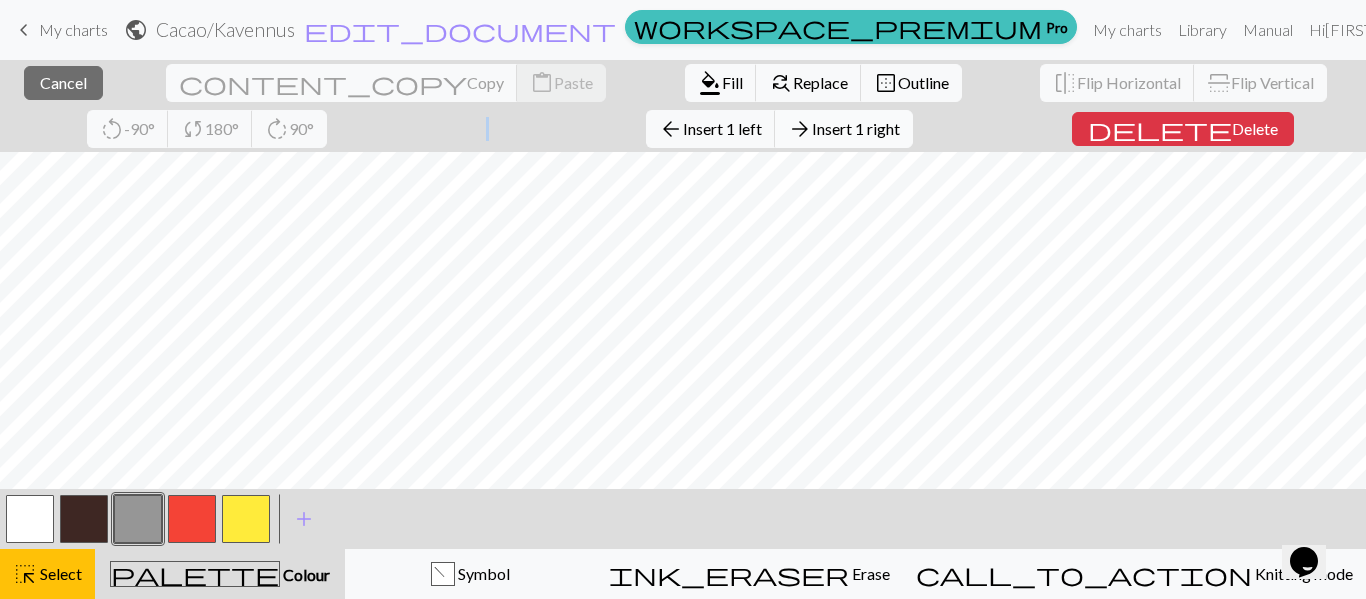 click on "Insert 1 right" at bounding box center [856, 128] 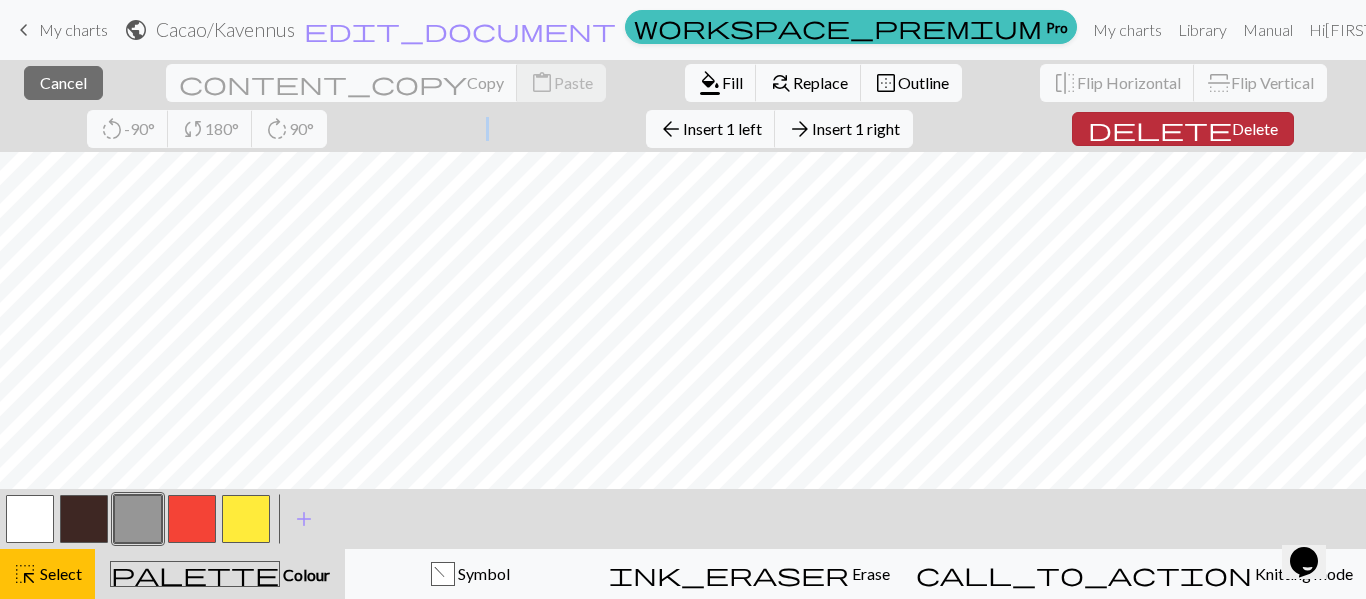 click on "Delete" at bounding box center (1255, 128) 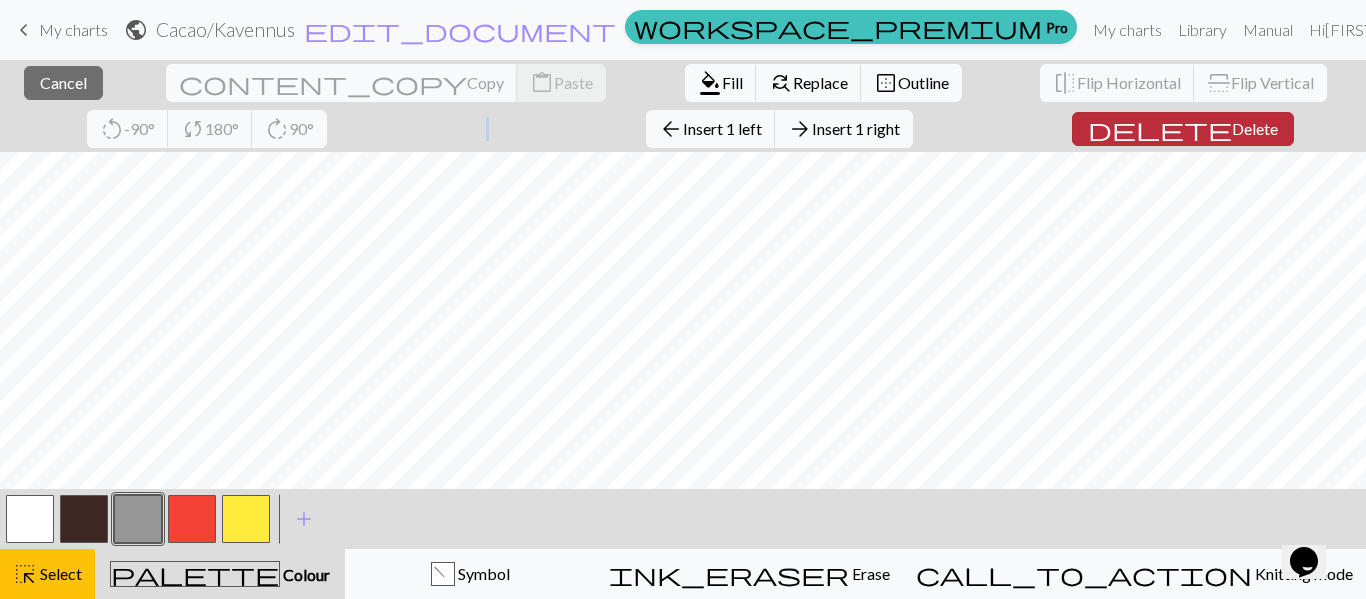 click on "Delete" at bounding box center (1255, 128) 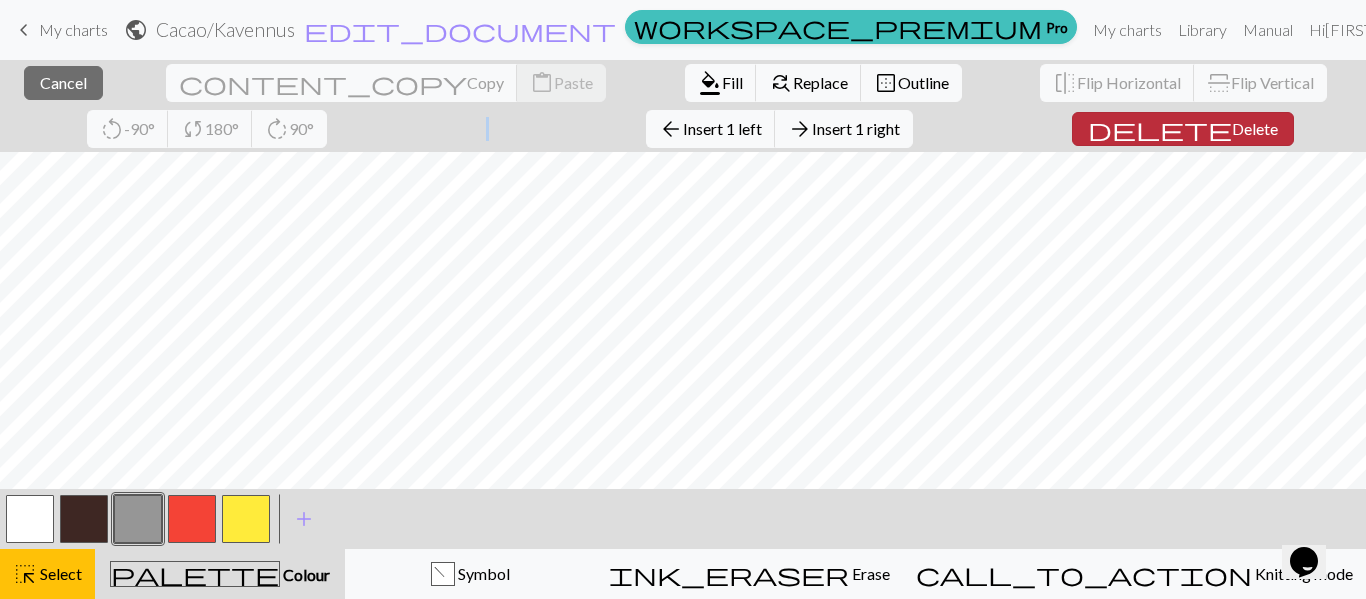 click on "Delete" at bounding box center (1255, 128) 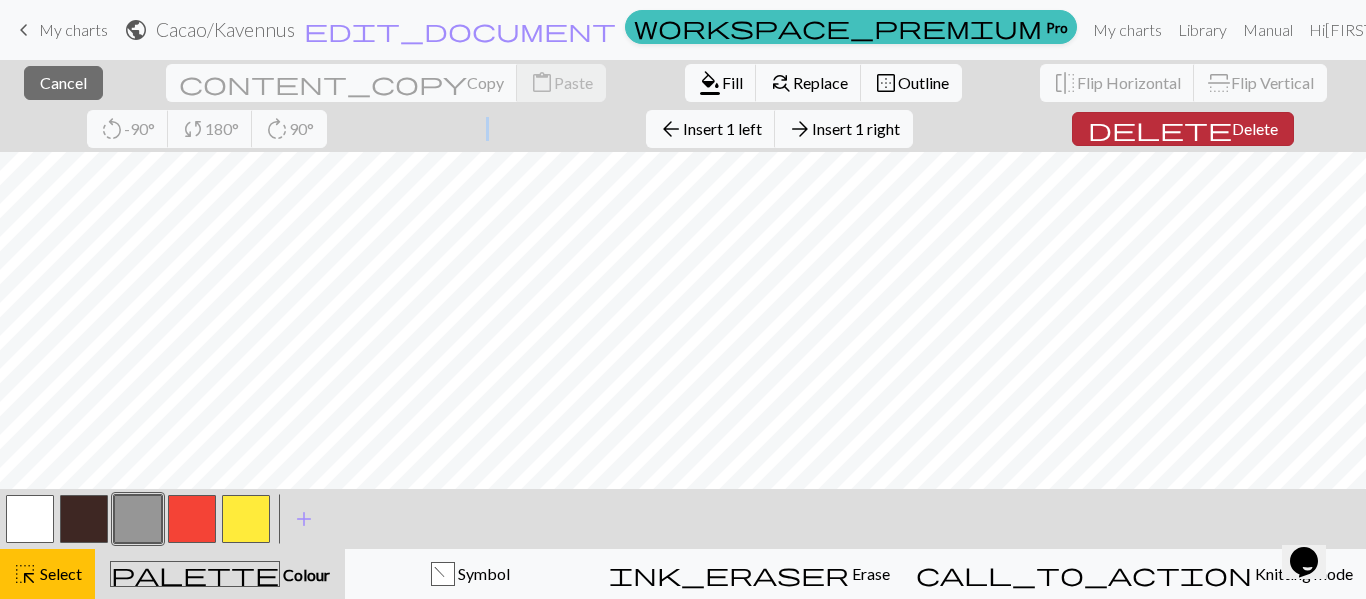 click on "Delete" at bounding box center [1255, 128] 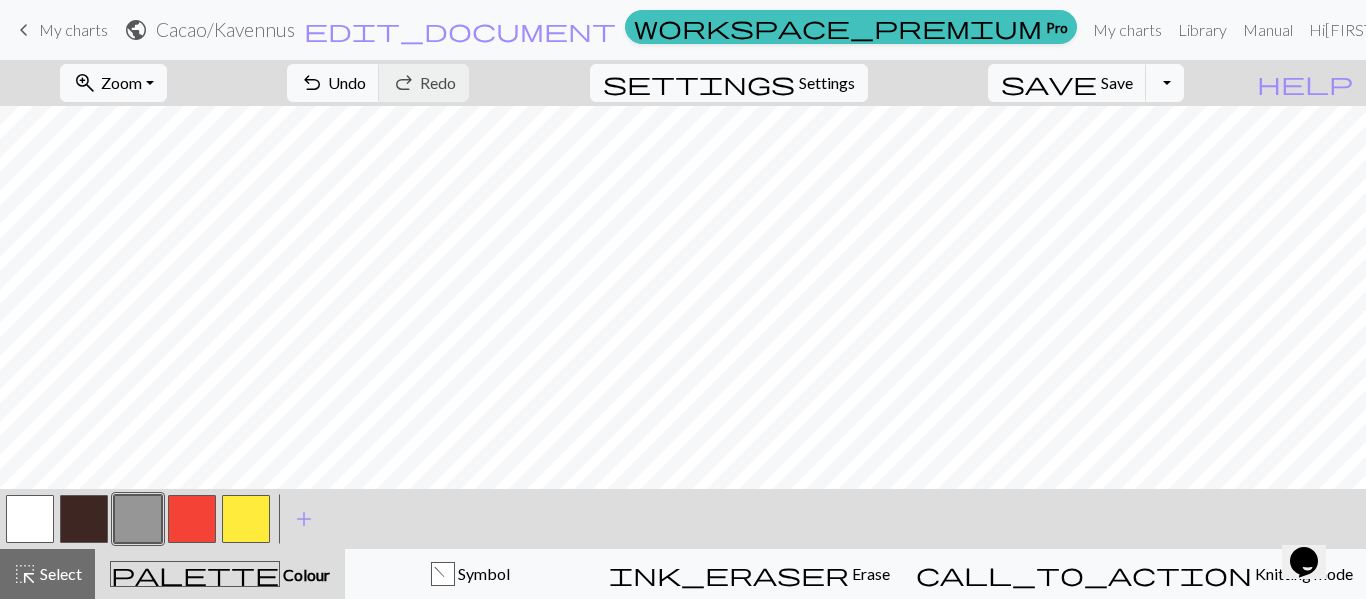 click at bounding box center [84, 519] 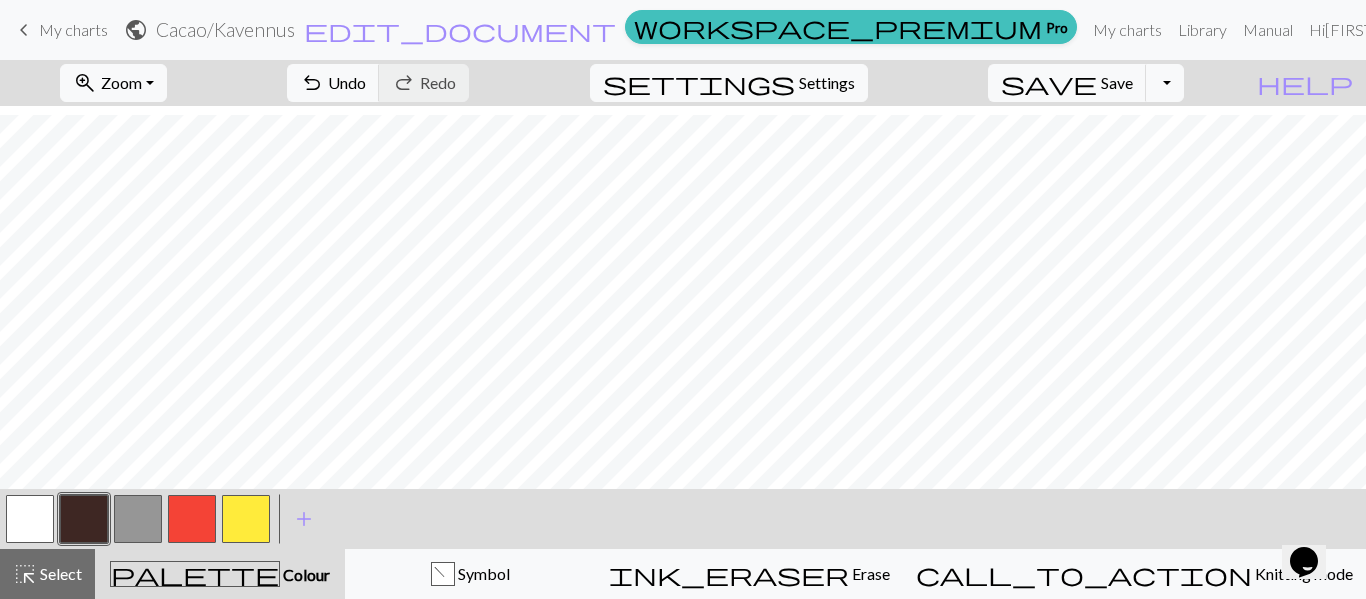 scroll, scrollTop: 107, scrollLeft: 0, axis: vertical 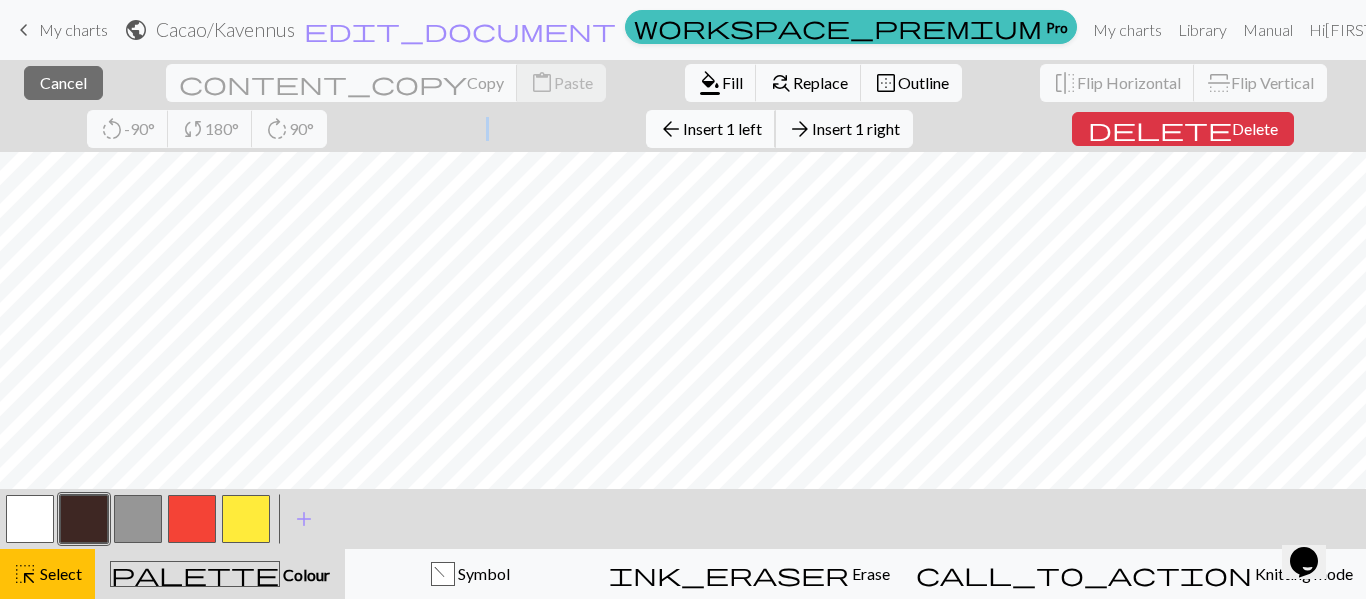 click on "Insert 1 left" at bounding box center [722, 128] 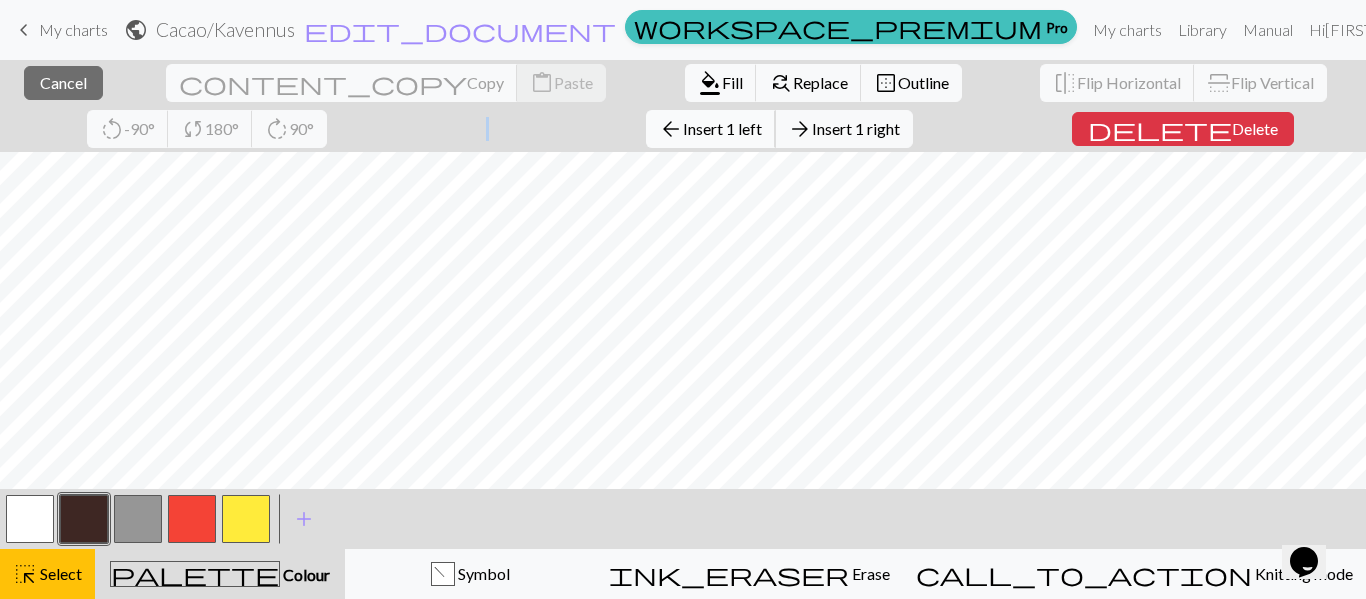 click on "Insert 1 left" at bounding box center [722, 128] 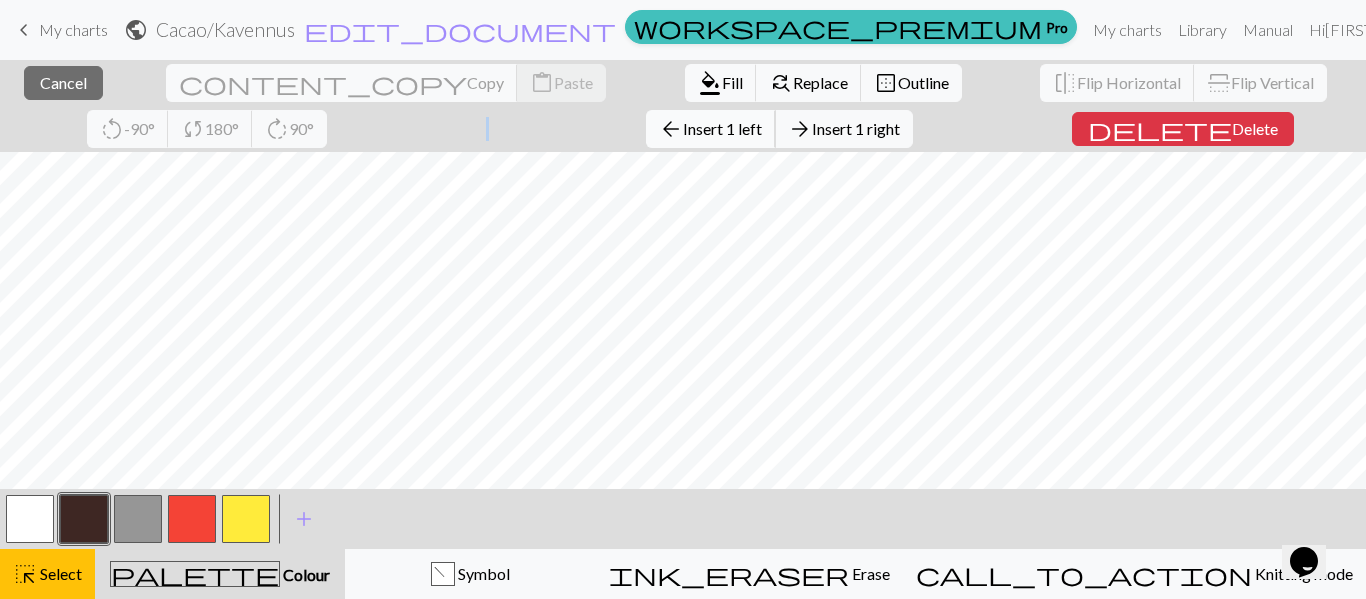 click on "Insert 1 left" at bounding box center (722, 128) 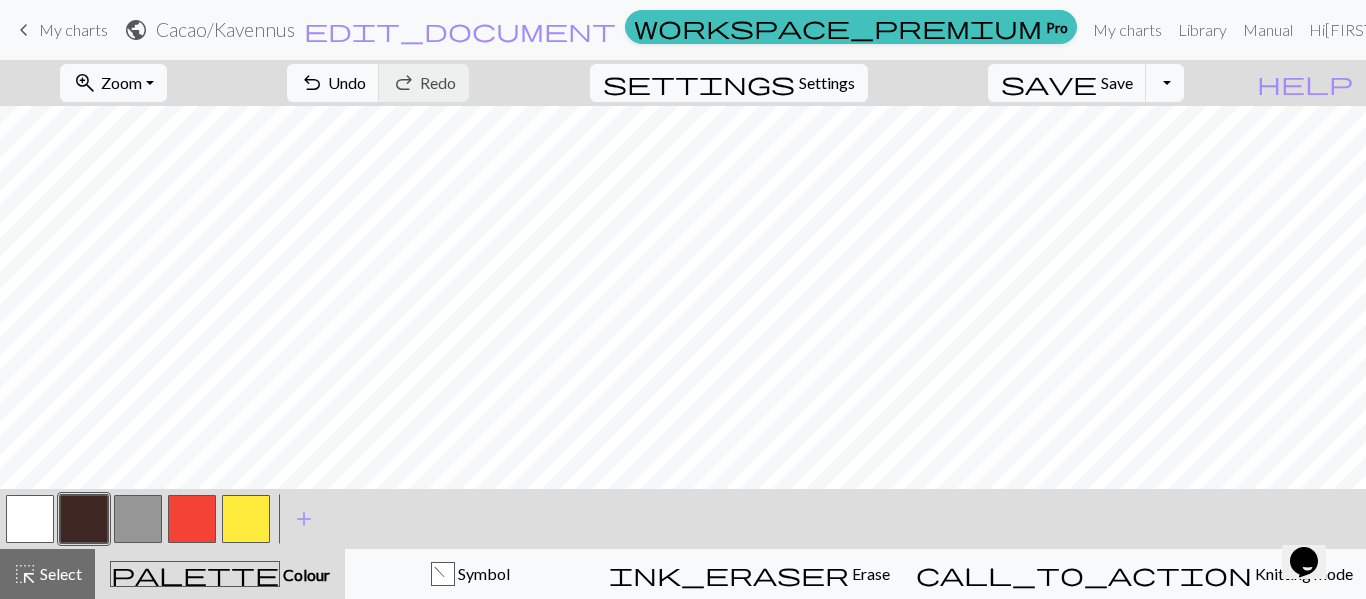 click at bounding box center [192, 519] 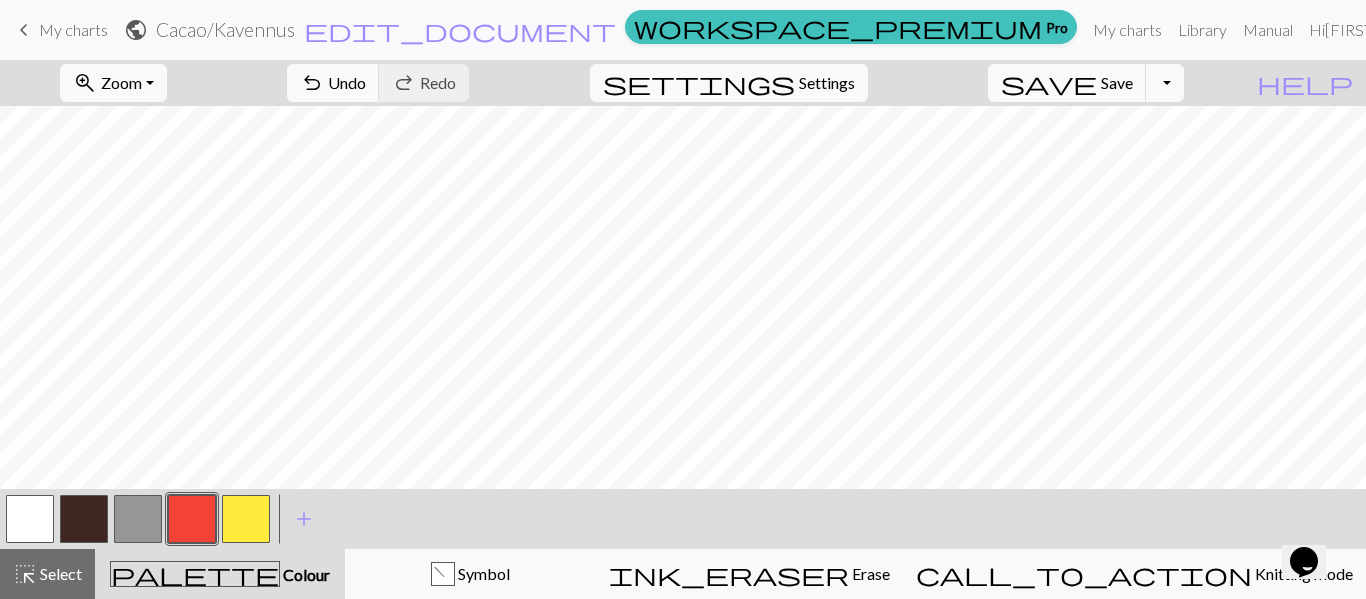 click at bounding box center (246, 519) 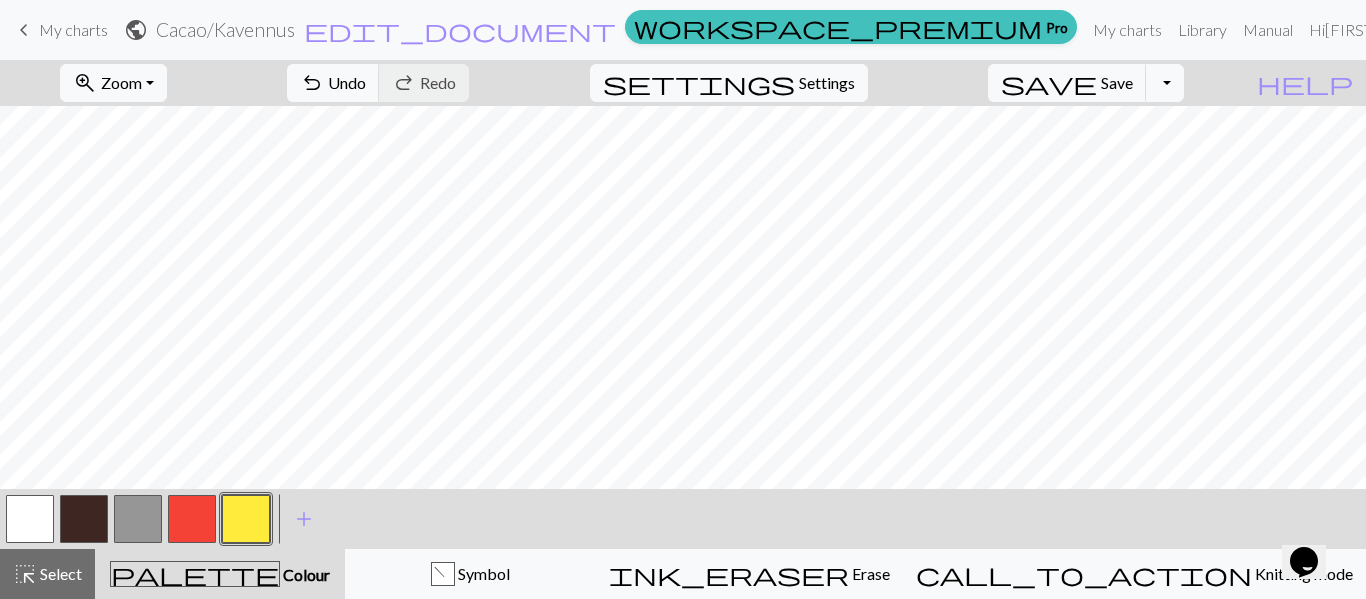 click at bounding box center [84, 519] 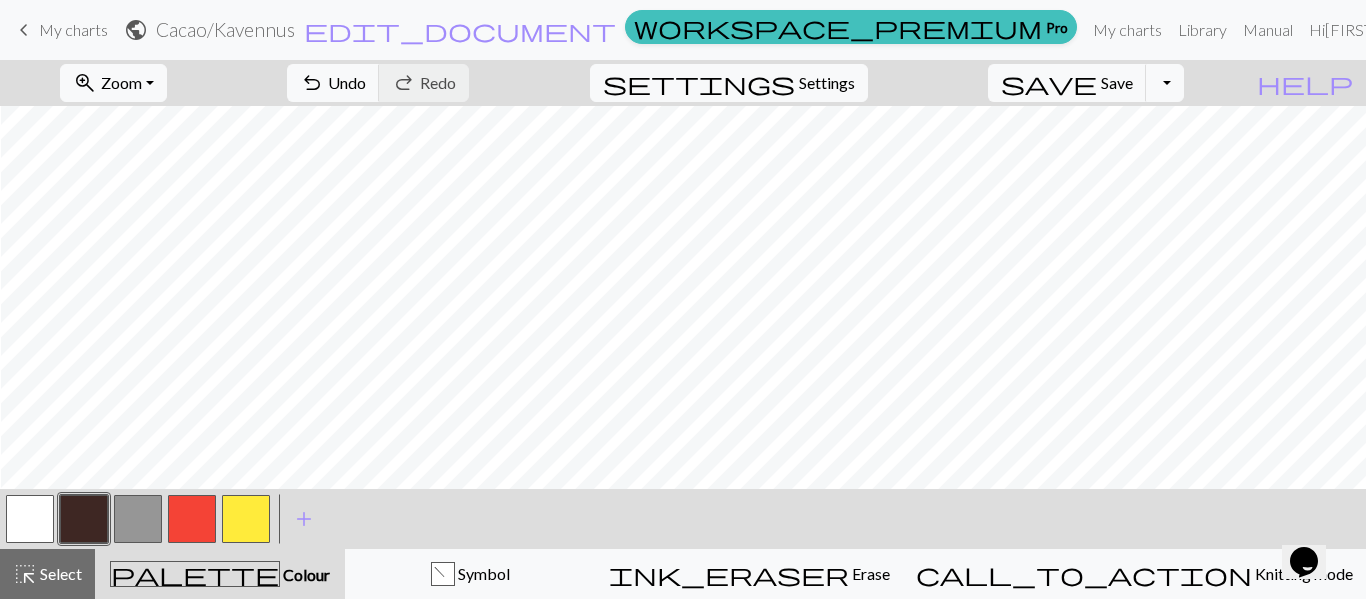 scroll, scrollTop: 0, scrollLeft: 1, axis: horizontal 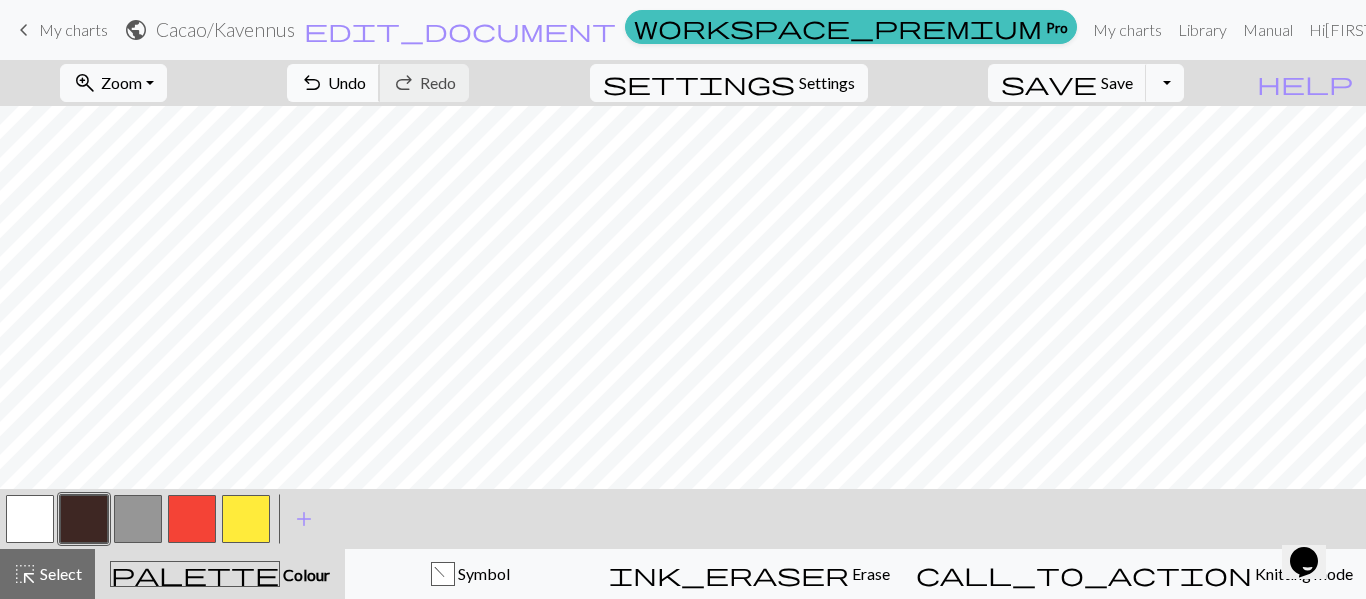 click on "Undo" at bounding box center (347, 82) 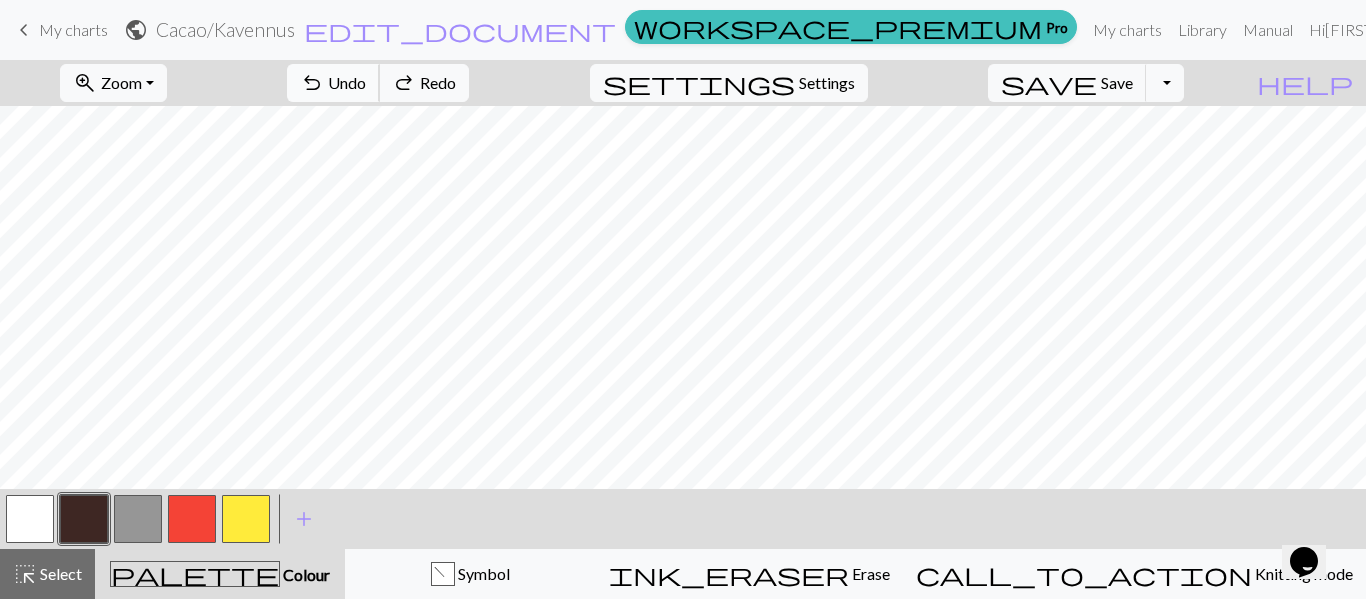 click on "Undo" at bounding box center (347, 82) 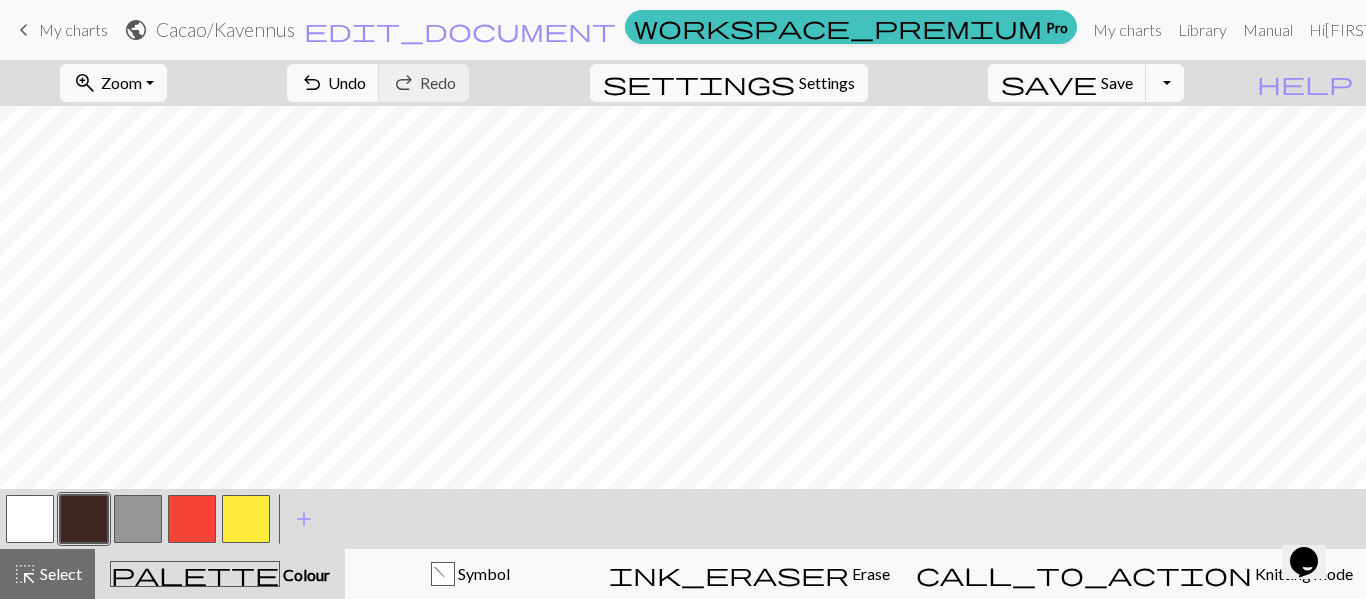 click at bounding box center (192, 519) 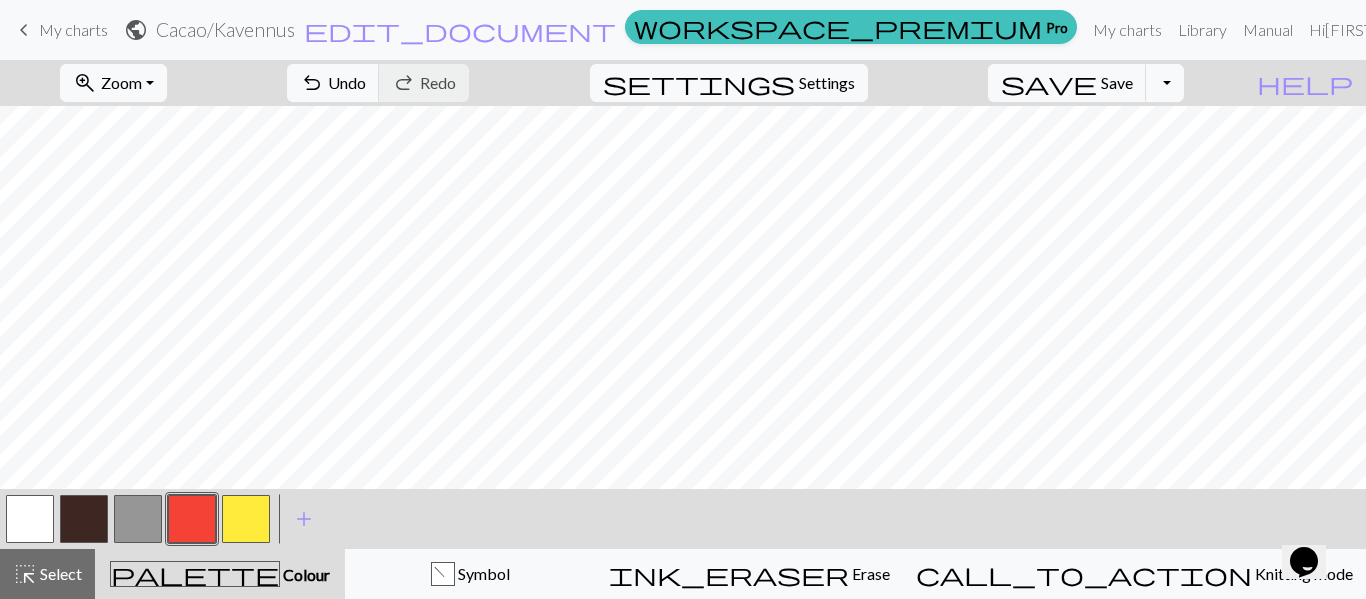 click at bounding box center [246, 519] 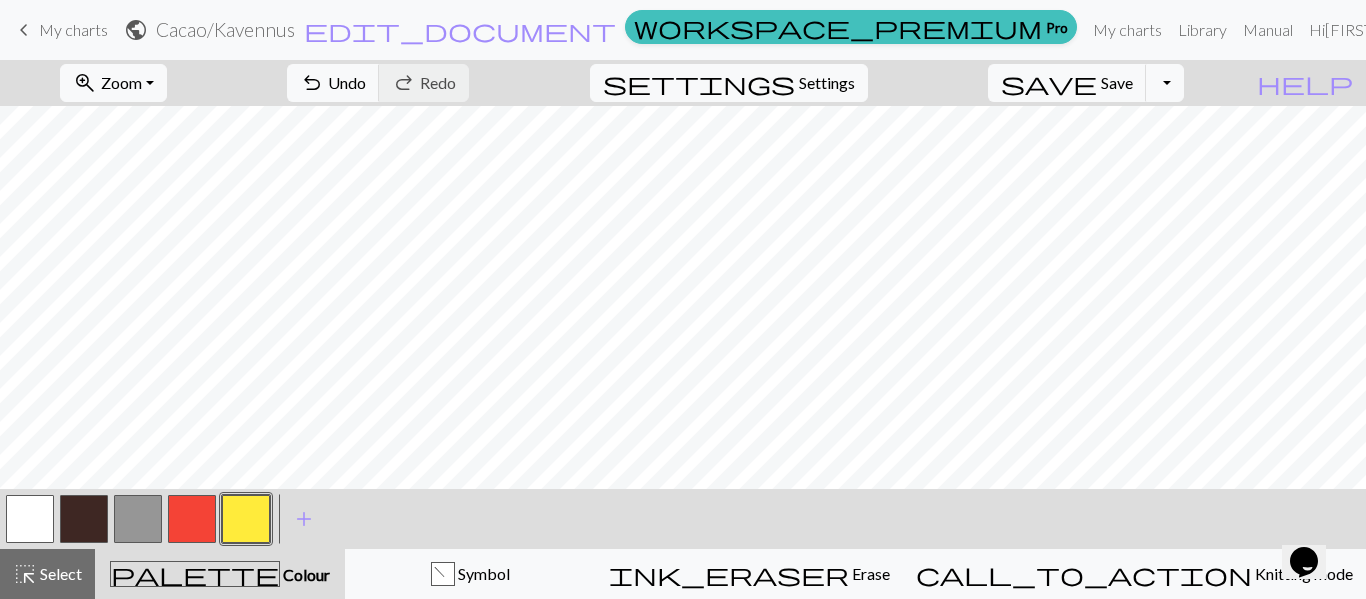 click at bounding box center [84, 519] 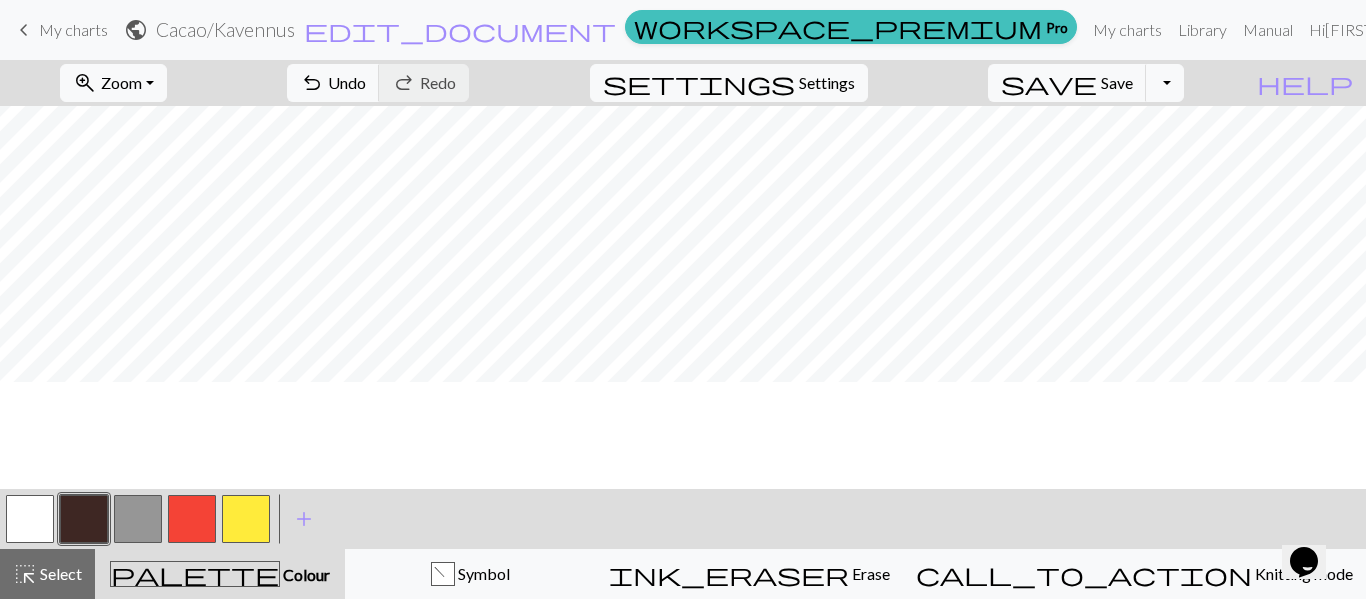 scroll, scrollTop: 0, scrollLeft: 711, axis: horizontal 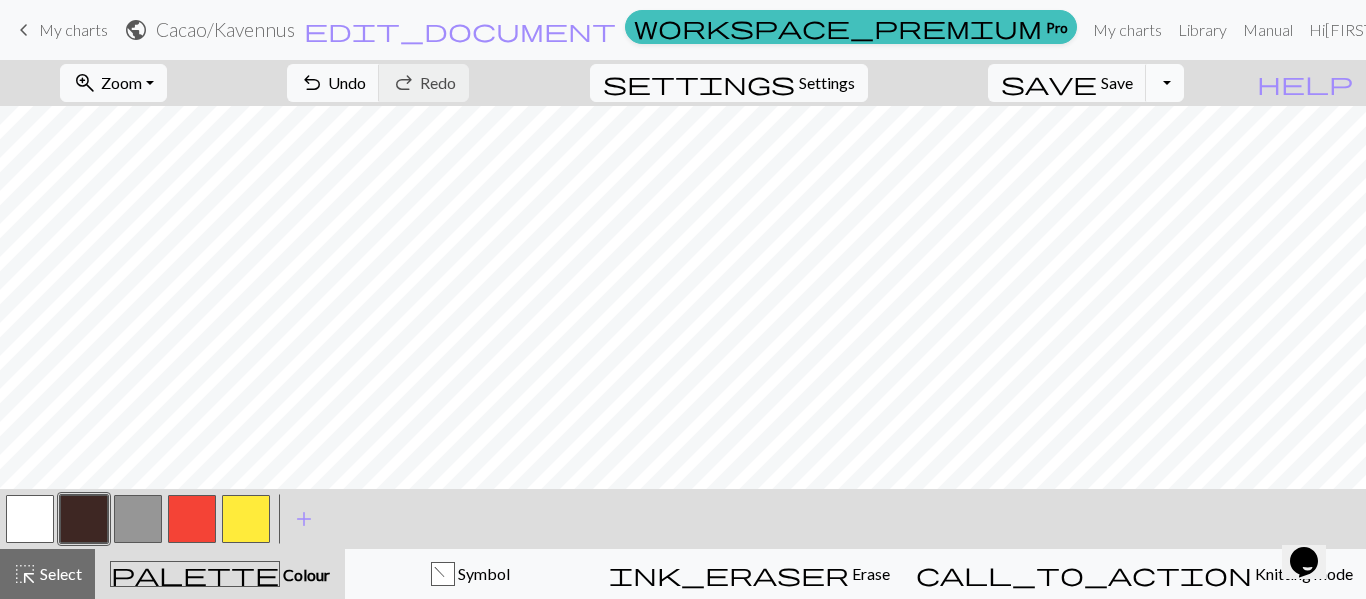 click on "Toggle Dropdown" at bounding box center [1165, 83] 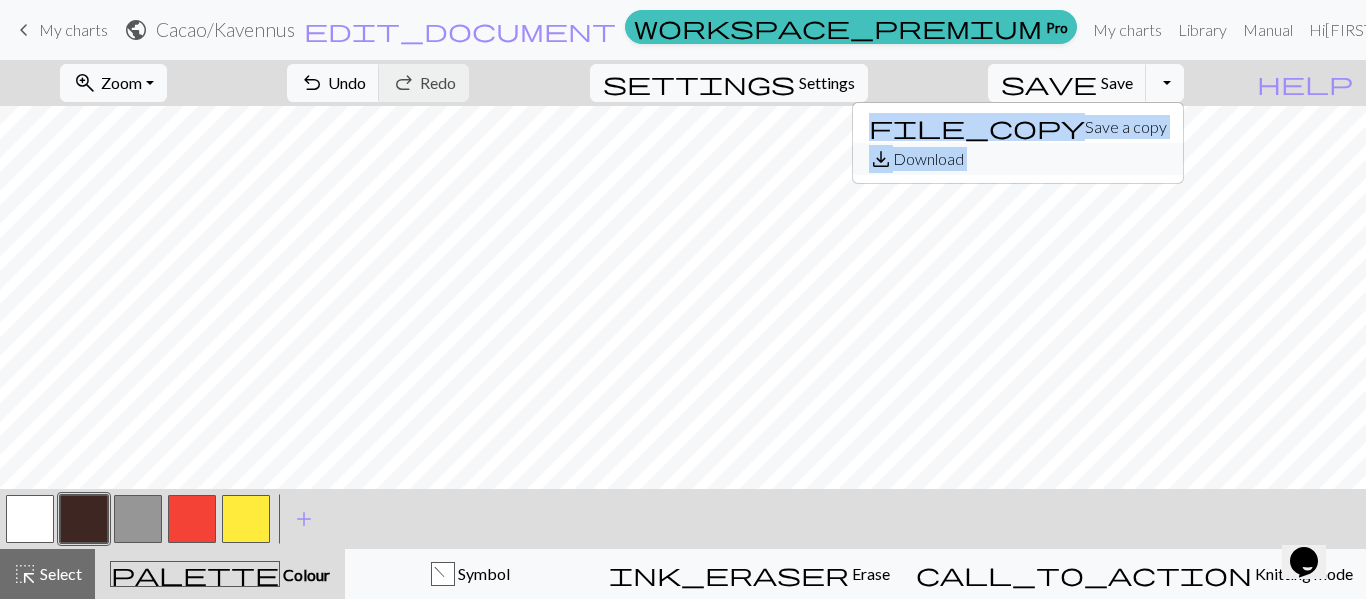 click on "save_alt  Download" at bounding box center (1018, 159) 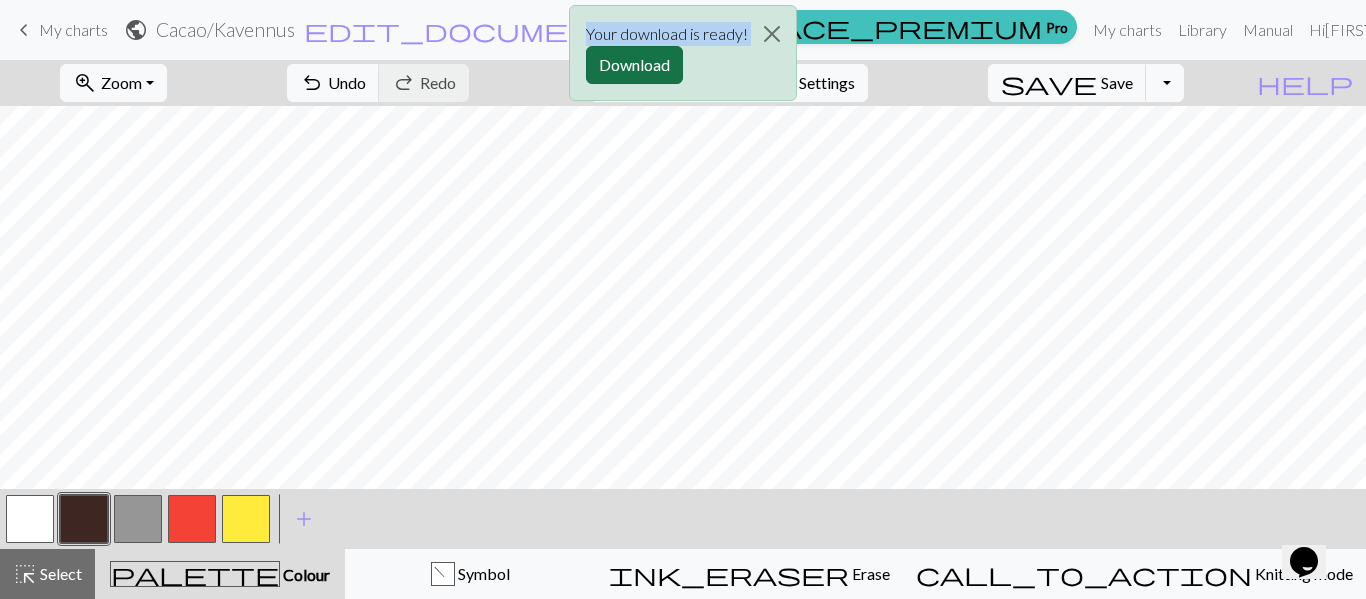 click on "Download" at bounding box center (634, 65) 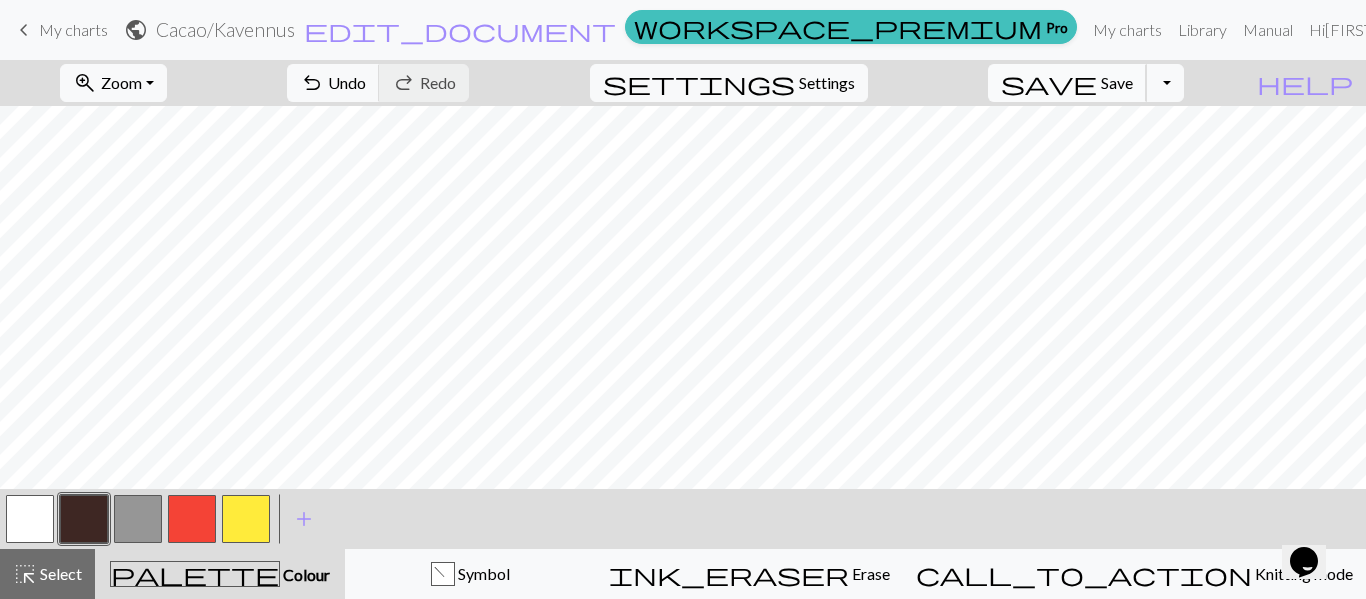 click on "Save" at bounding box center (1117, 82) 